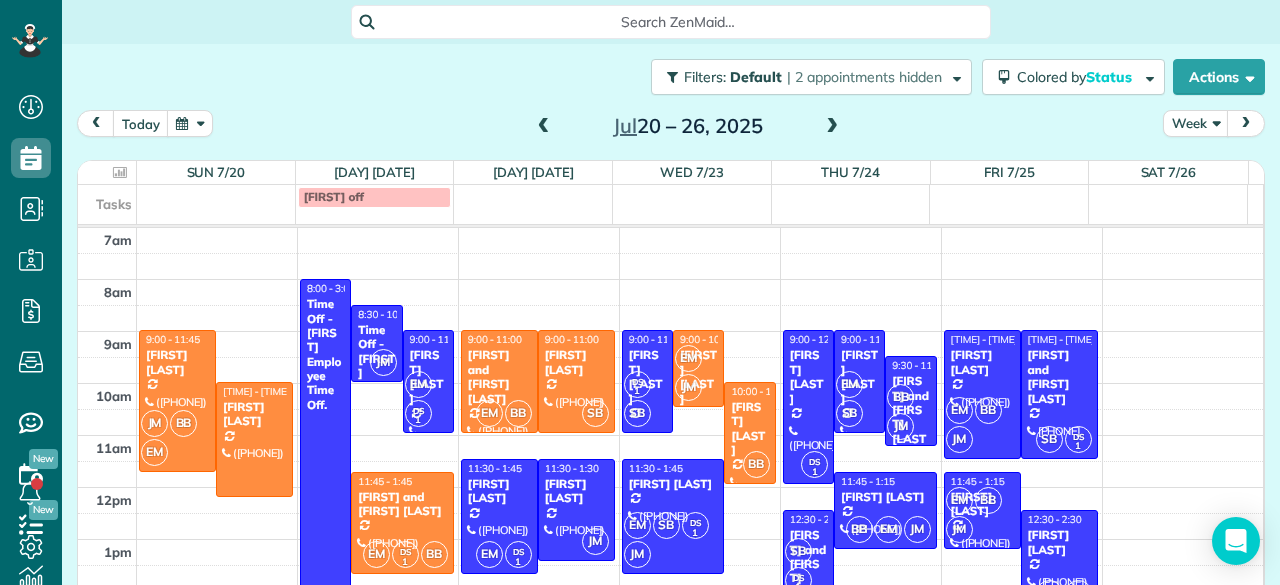 scroll, scrollTop: 0, scrollLeft: 0, axis: both 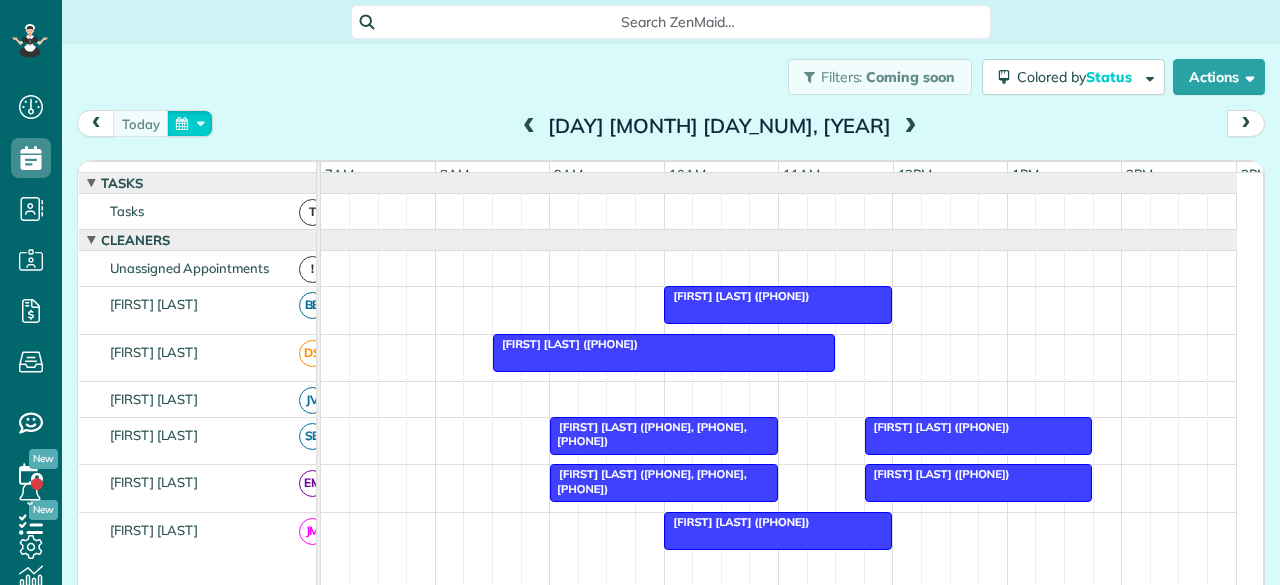 click at bounding box center (190, 123) 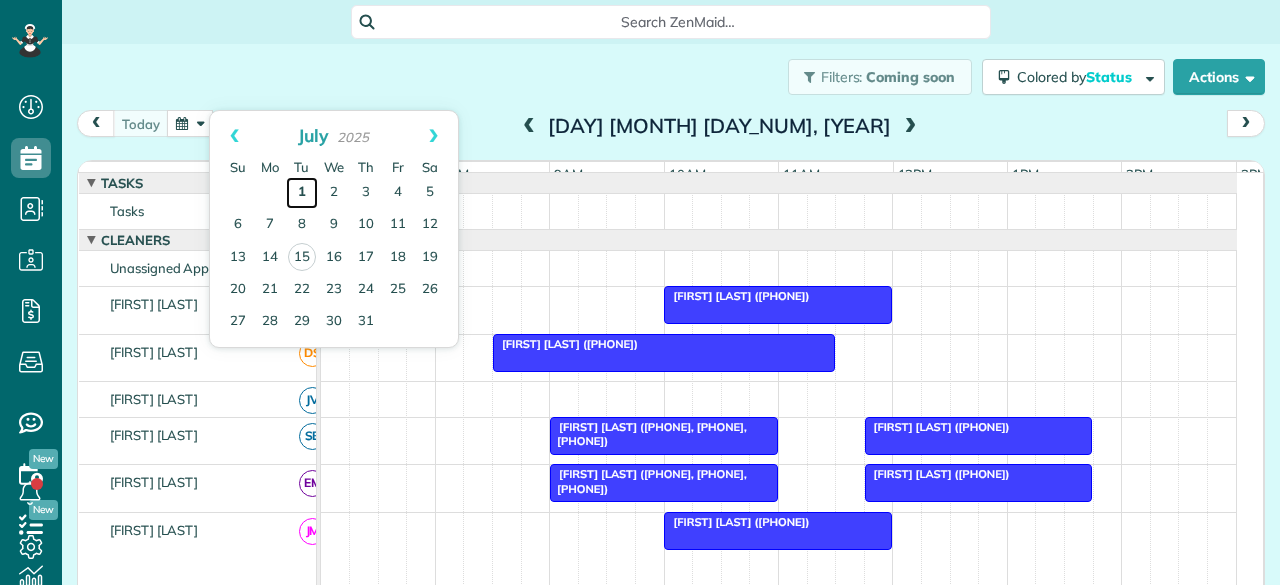 click on "1" at bounding box center [302, 193] 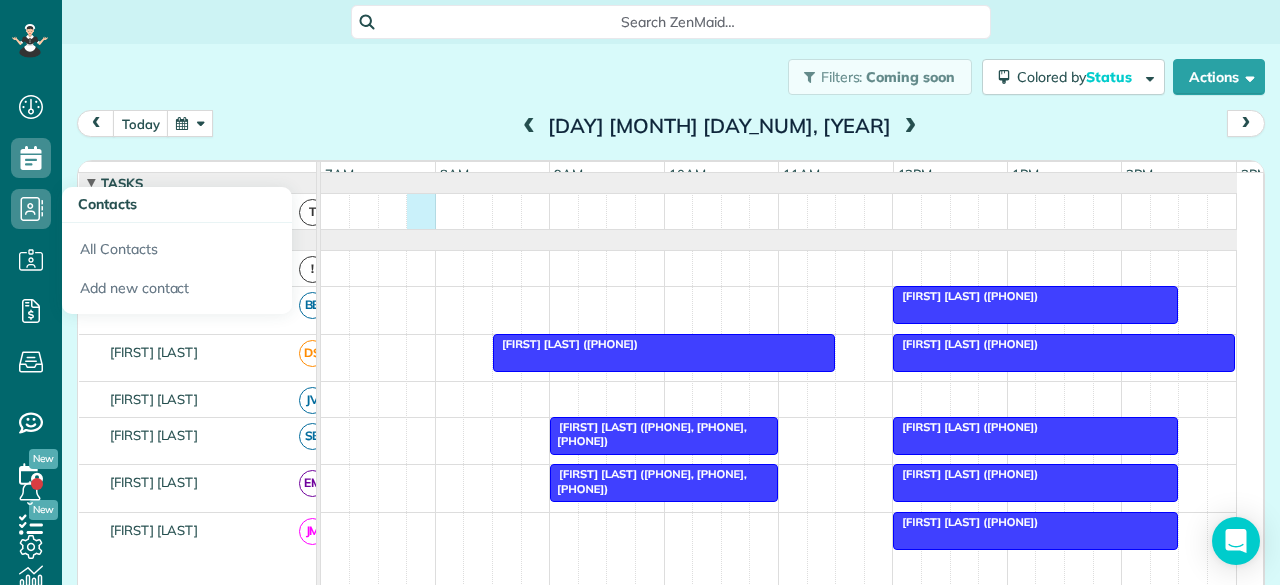 drag, startPoint x: 427, startPoint y: 213, endPoint x: 470, endPoint y: 246, distance: 54.20332 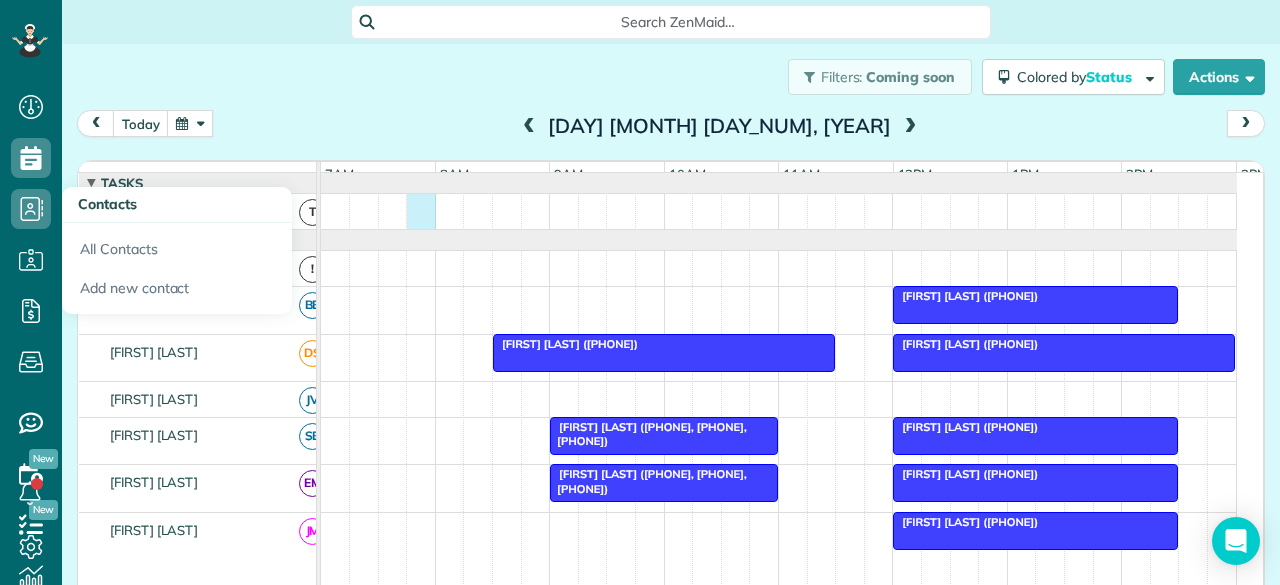 click on "Jayme Shin (+16307407186)         Lauren Keppler (+16303412556) Jim Marcum (+14027185402)                 Donna Jennings (+16305515966, +16308581461, +16027915322) Jayme Shin (+16307407186)         Donna Jennings (+16305515966, +16308581461, +16027915322) Jayme Shin (+16307407186)         Jayme Shin (+16307407186)" at bounding box center [779, 512] 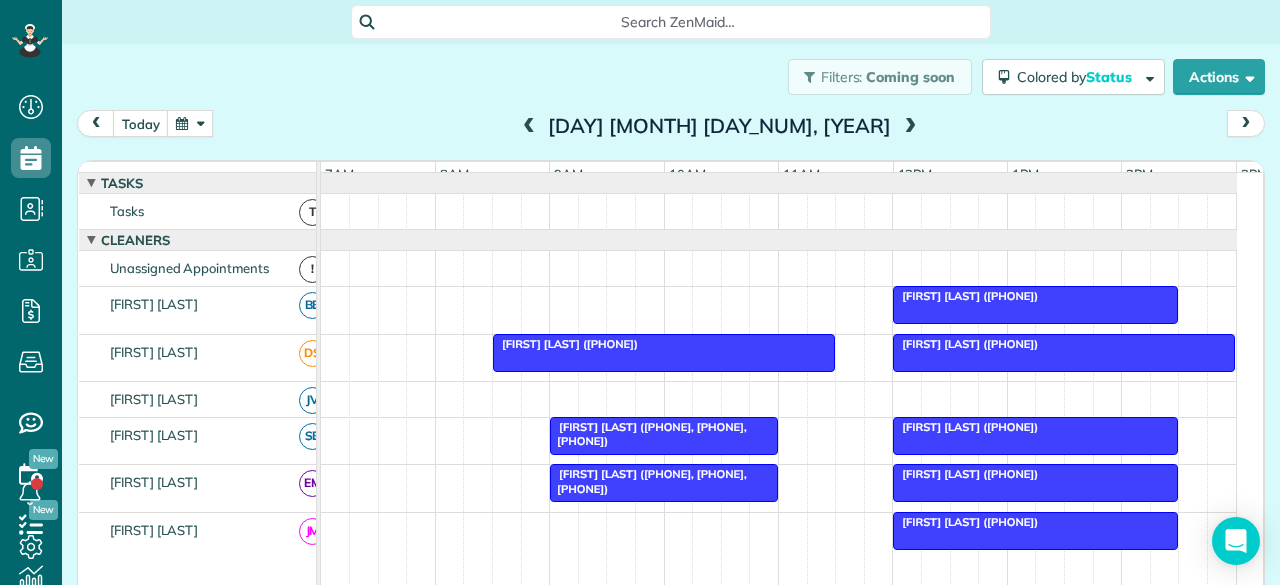 click at bounding box center [910, 127] 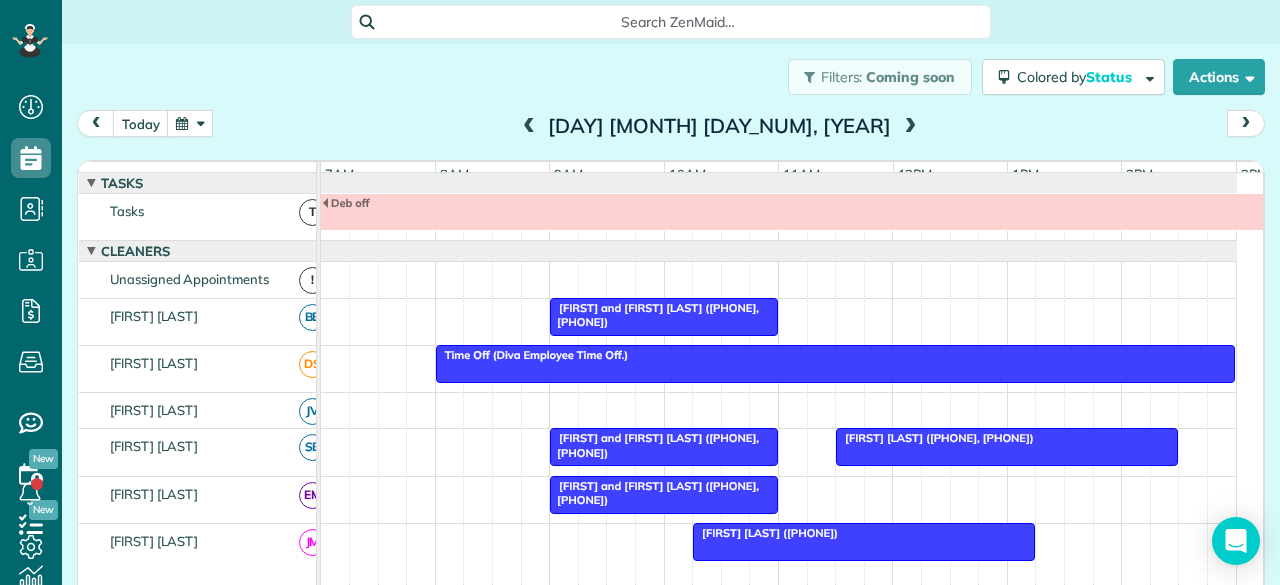 scroll, scrollTop: 11, scrollLeft: 0, axis: vertical 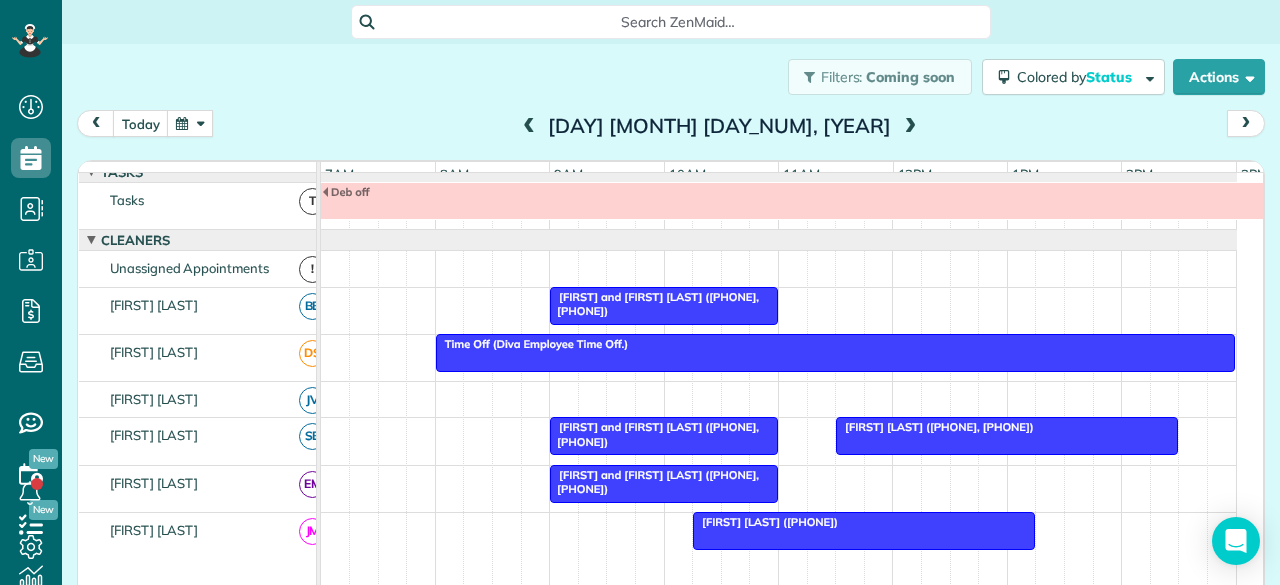 click at bounding box center [910, 127] 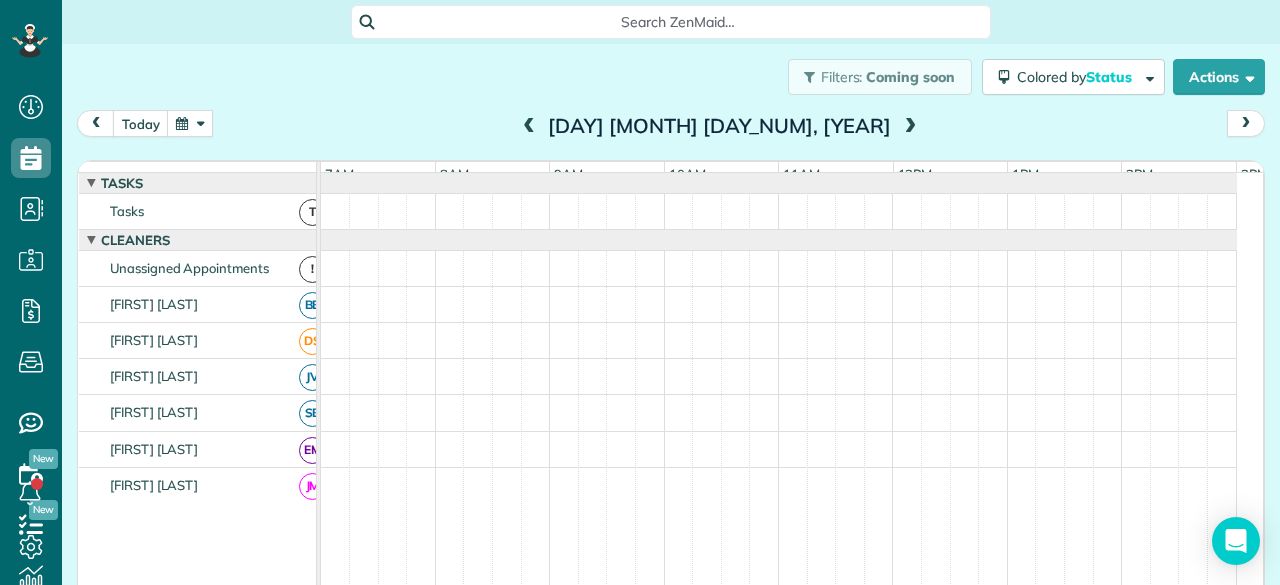 click at bounding box center (910, 127) 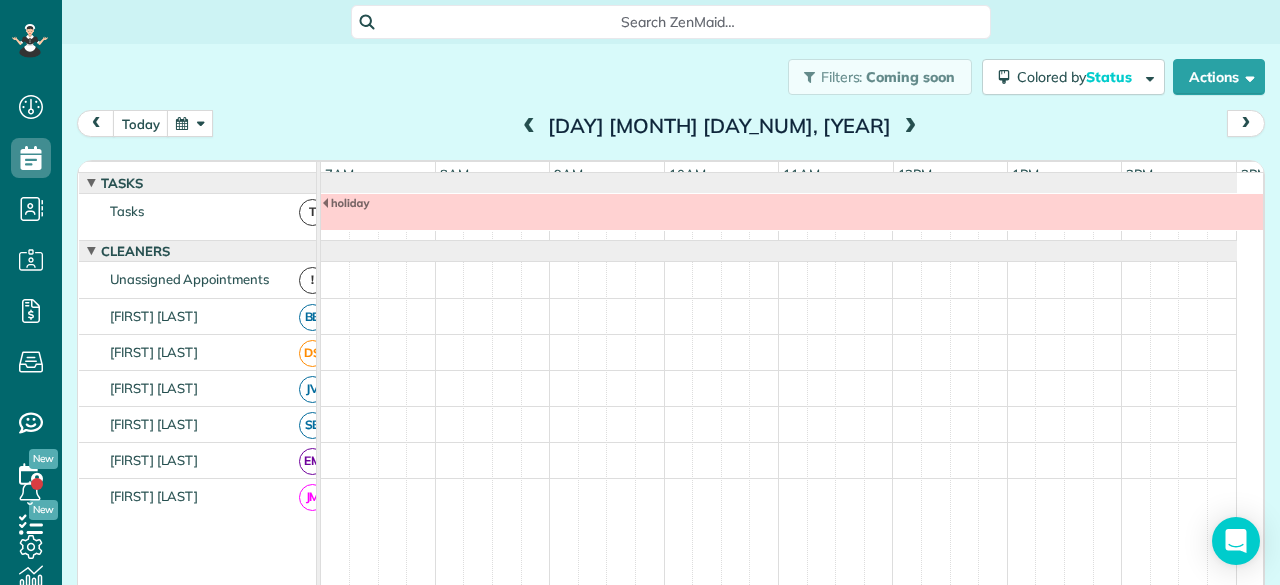 scroll, scrollTop: 11, scrollLeft: 0, axis: vertical 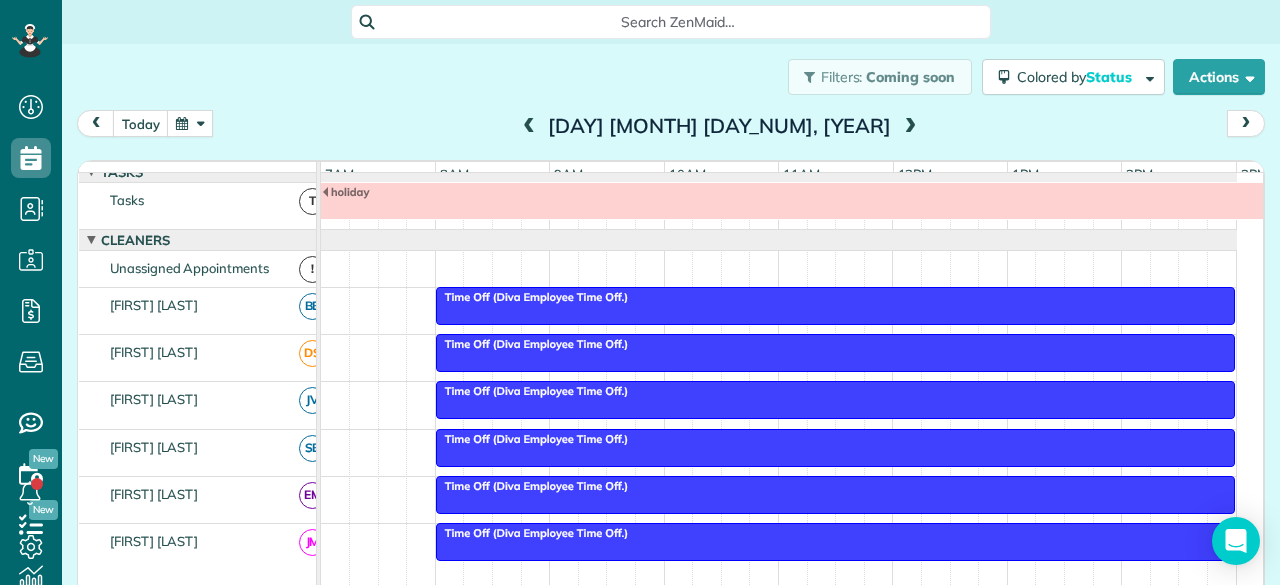 click at bounding box center (529, 127) 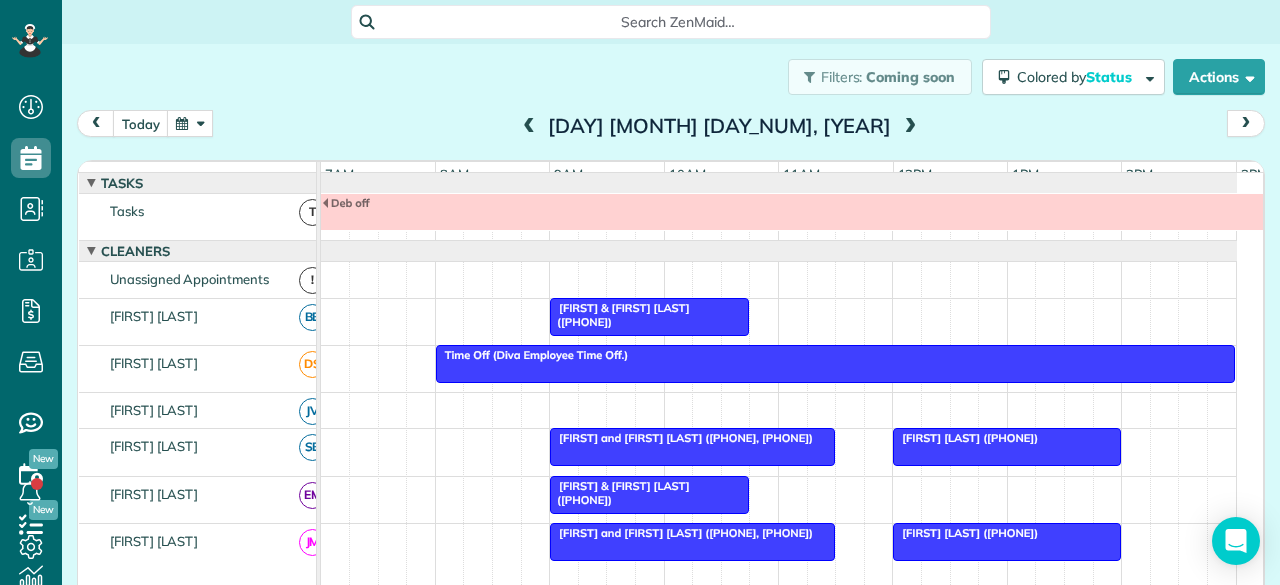 scroll, scrollTop: 11, scrollLeft: 0, axis: vertical 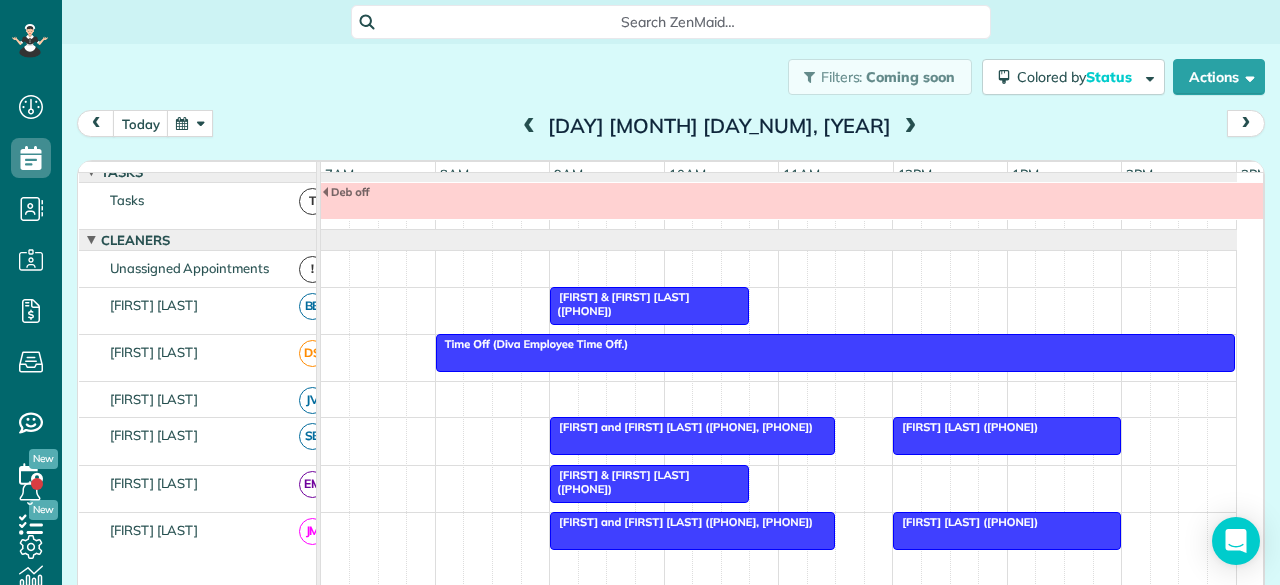 click at bounding box center (910, 127) 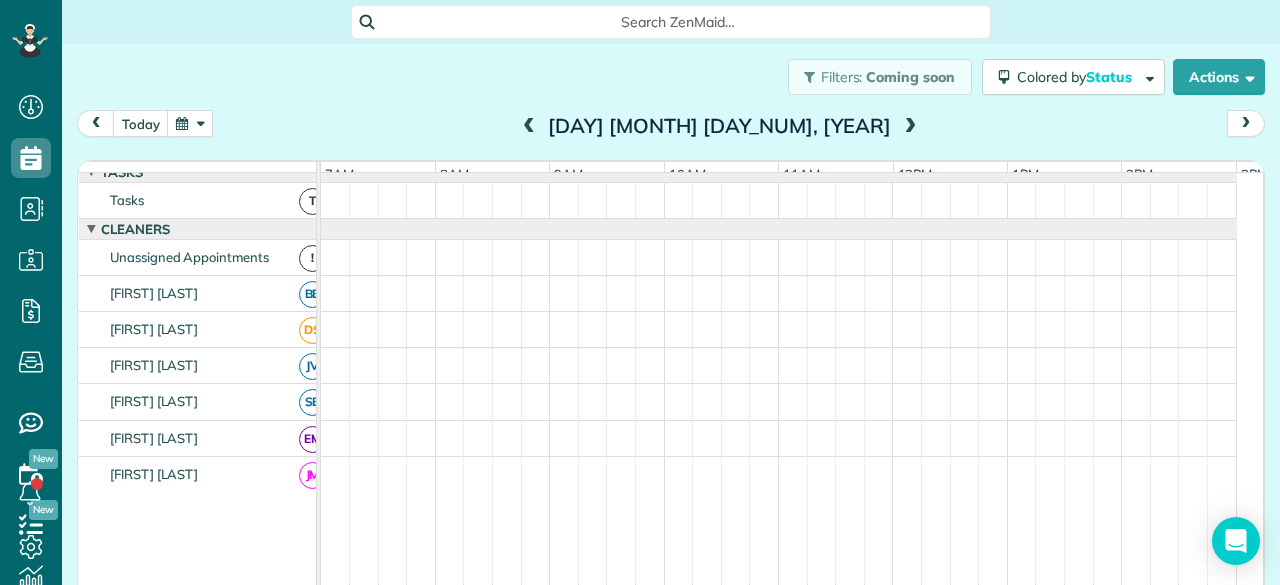 scroll, scrollTop: 0, scrollLeft: 0, axis: both 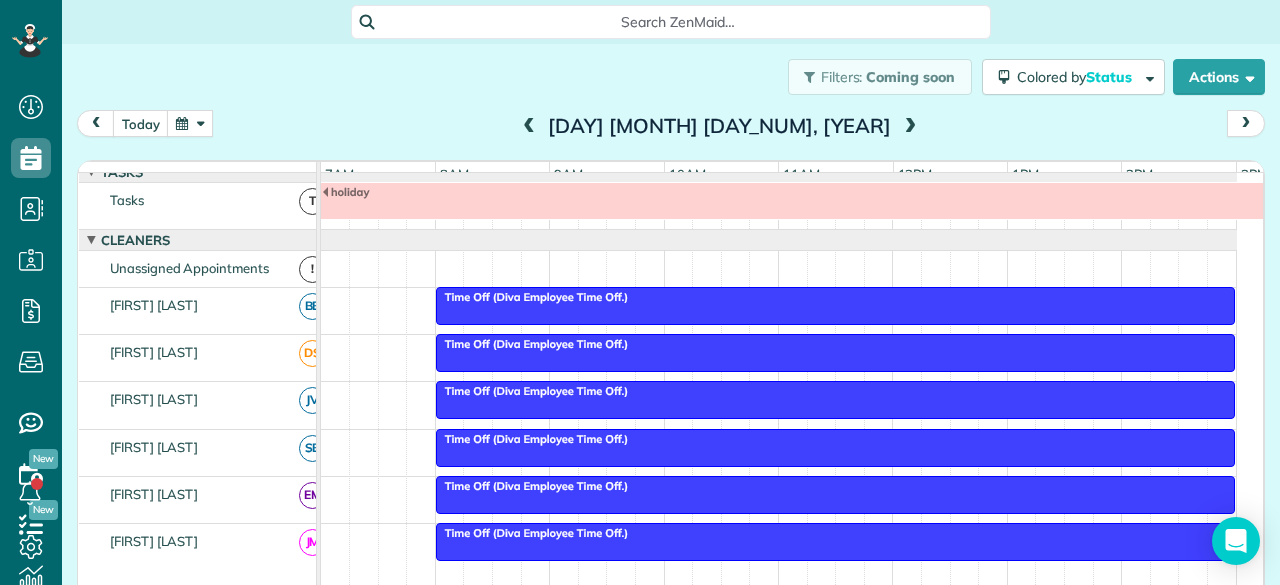 click at bounding box center [910, 127] 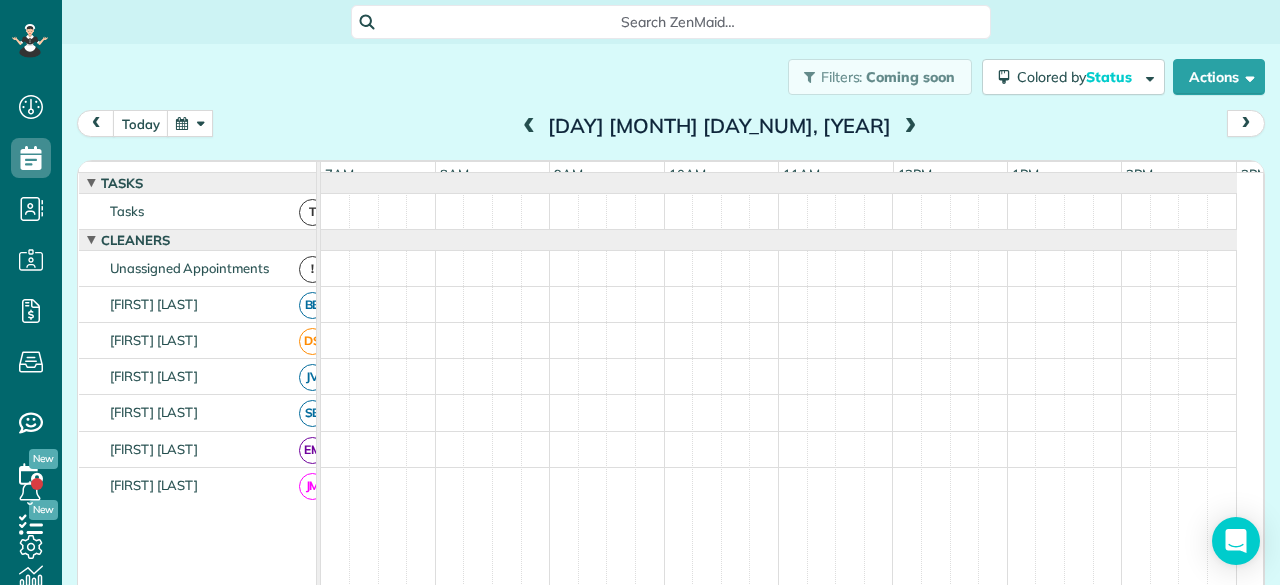 click at bounding box center [910, 127] 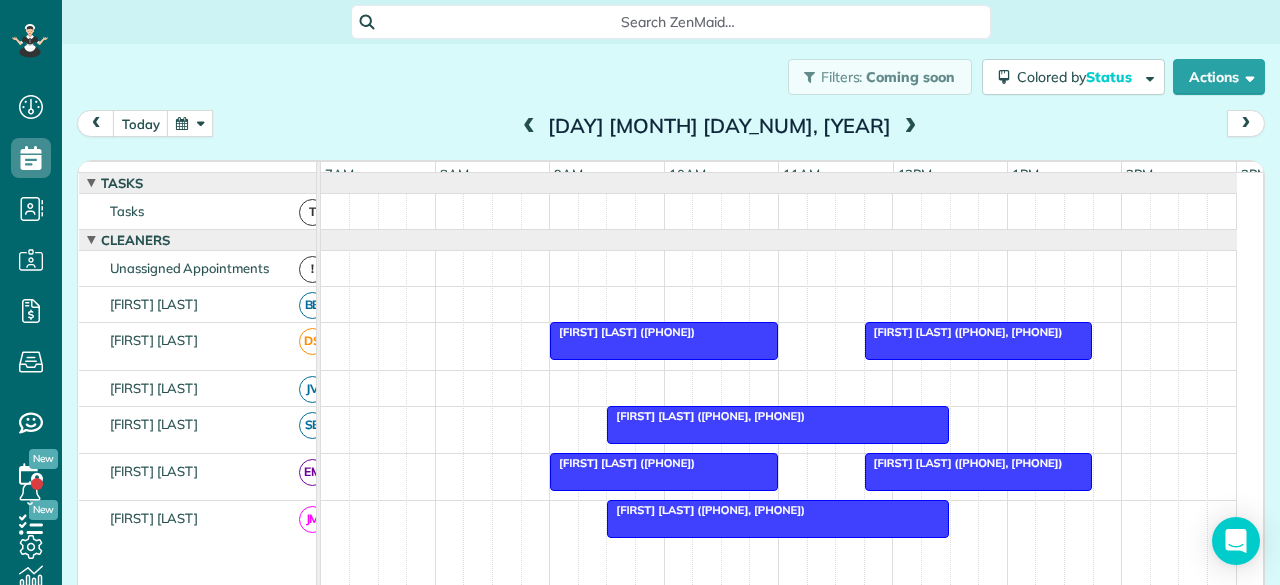 click at bounding box center (910, 127) 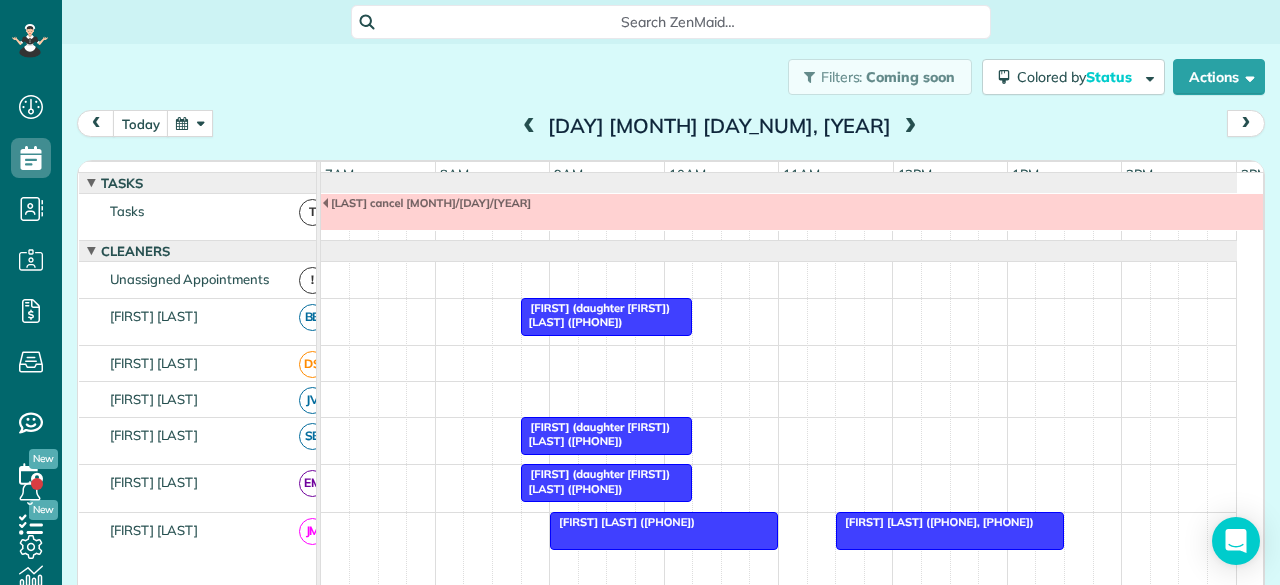 scroll, scrollTop: 11, scrollLeft: 0, axis: vertical 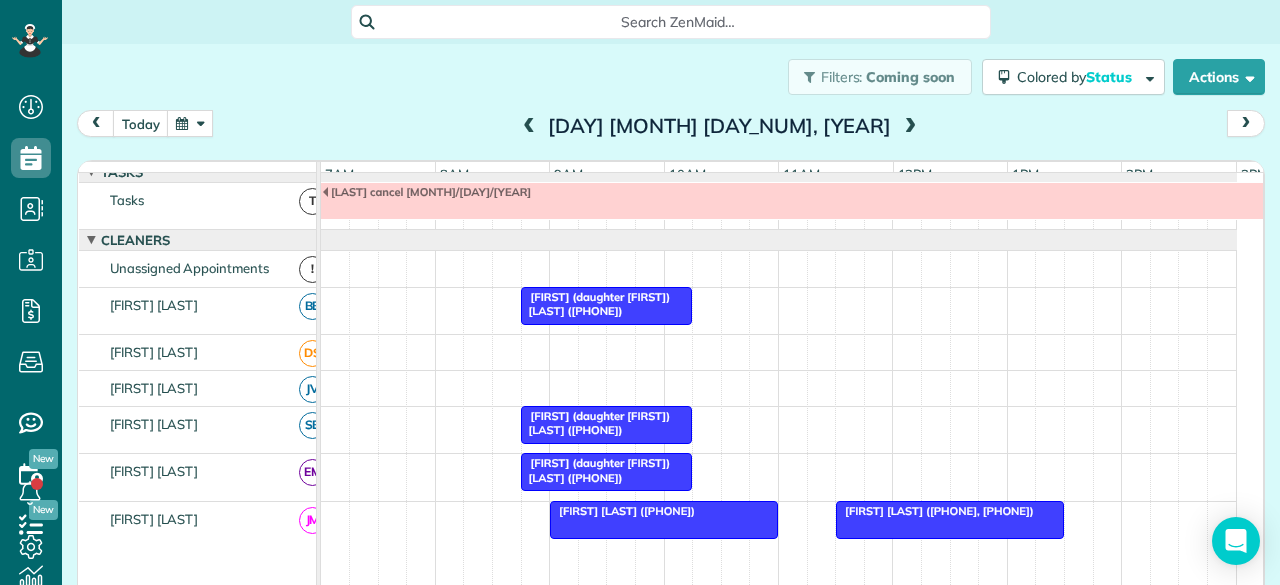click at bounding box center (910, 127) 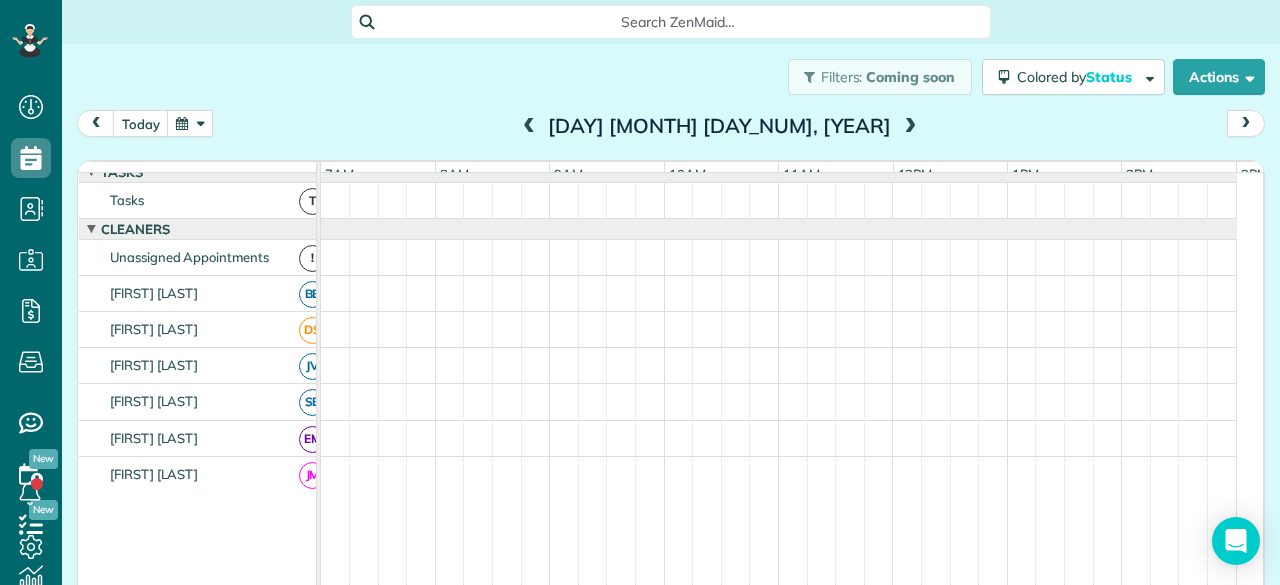 scroll, scrollTop: 0, scrollLeft: 0, axis: both 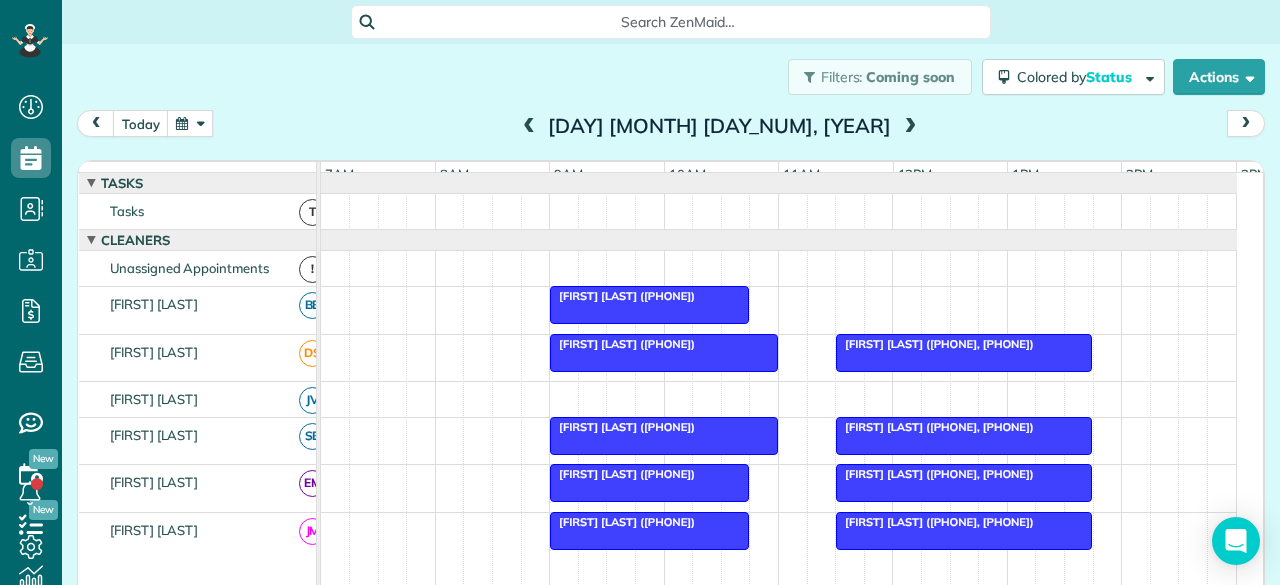 click on "Search ZenMaid…" at bounding box center (678, 22) 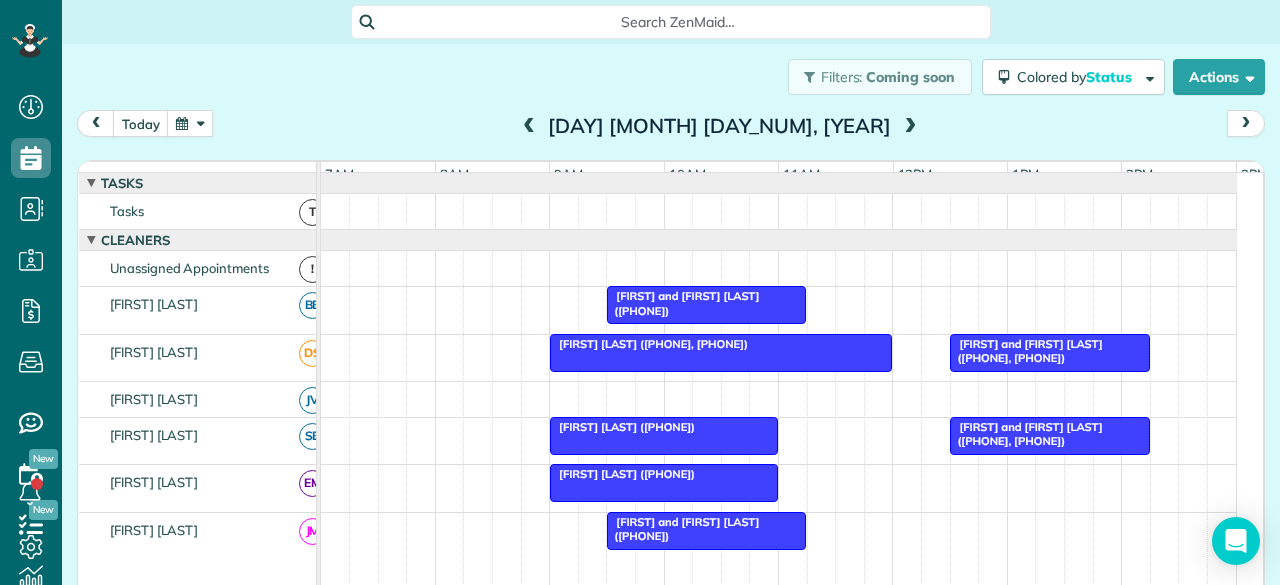 click at bounding box center [910, 127] 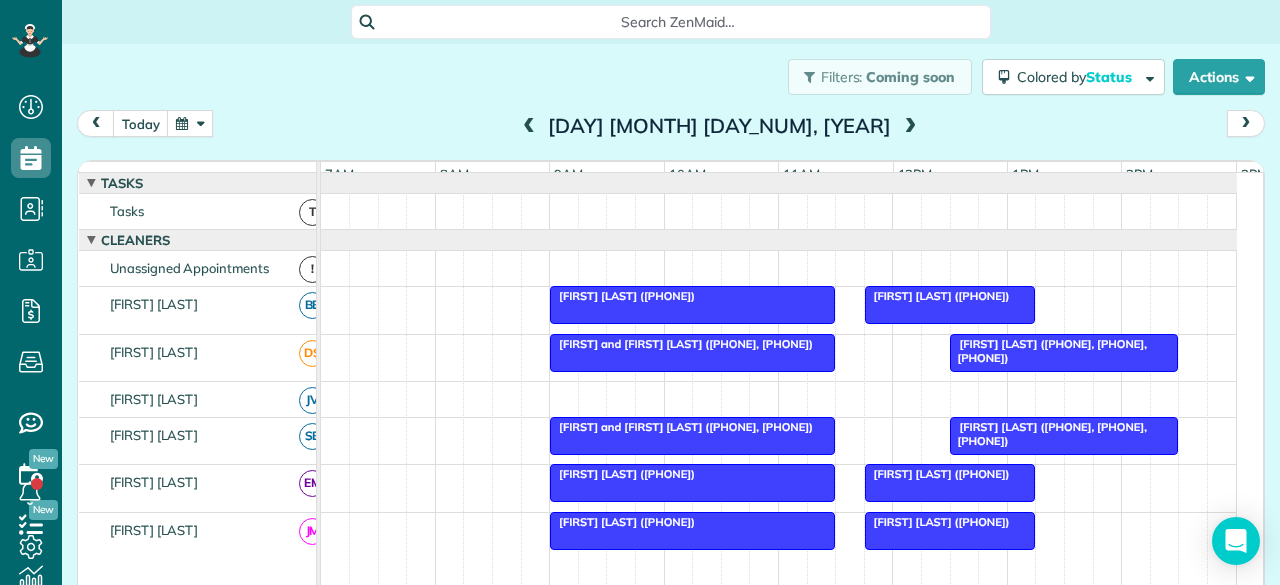 click at bounding box center (910, 127) 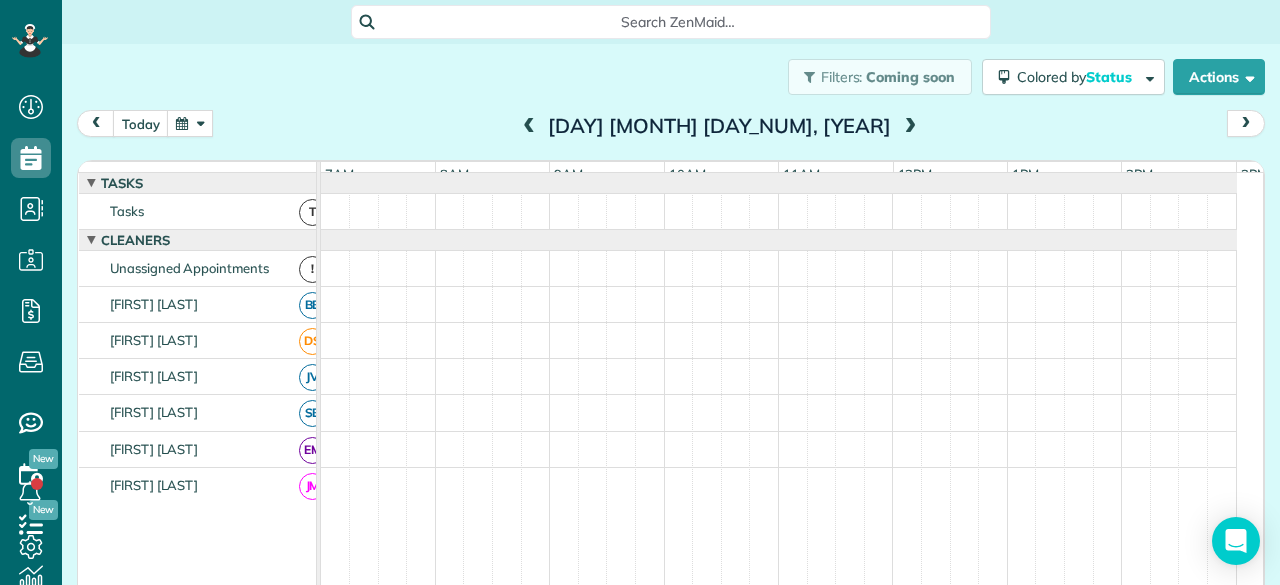 click at bounding box center [910, 127] 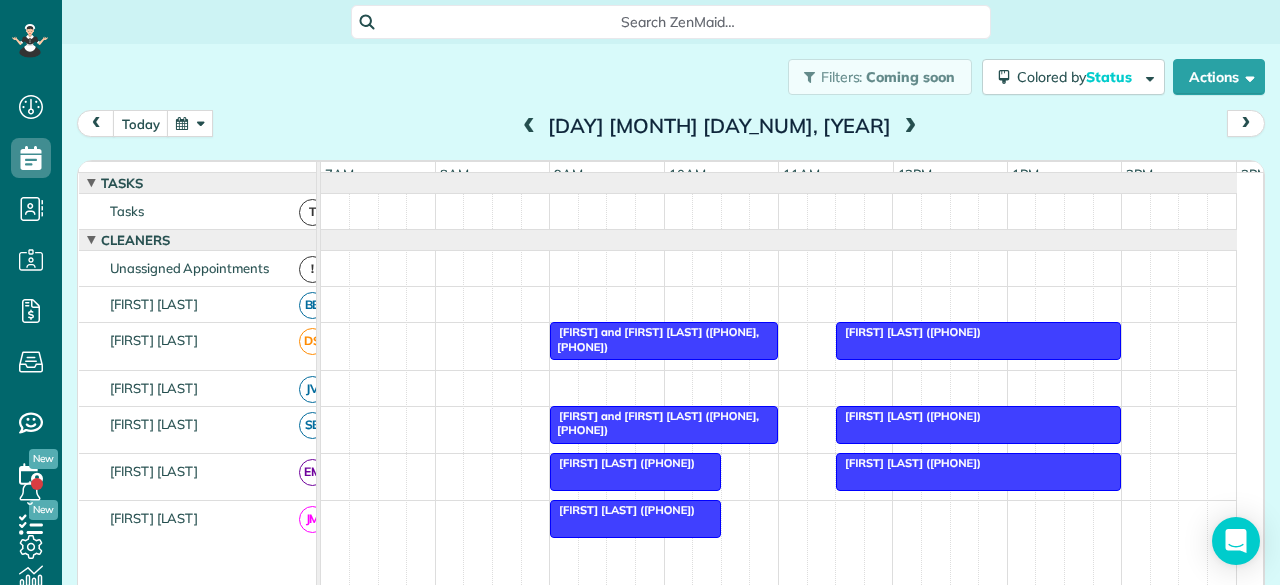click at bounding box center (910, 127) 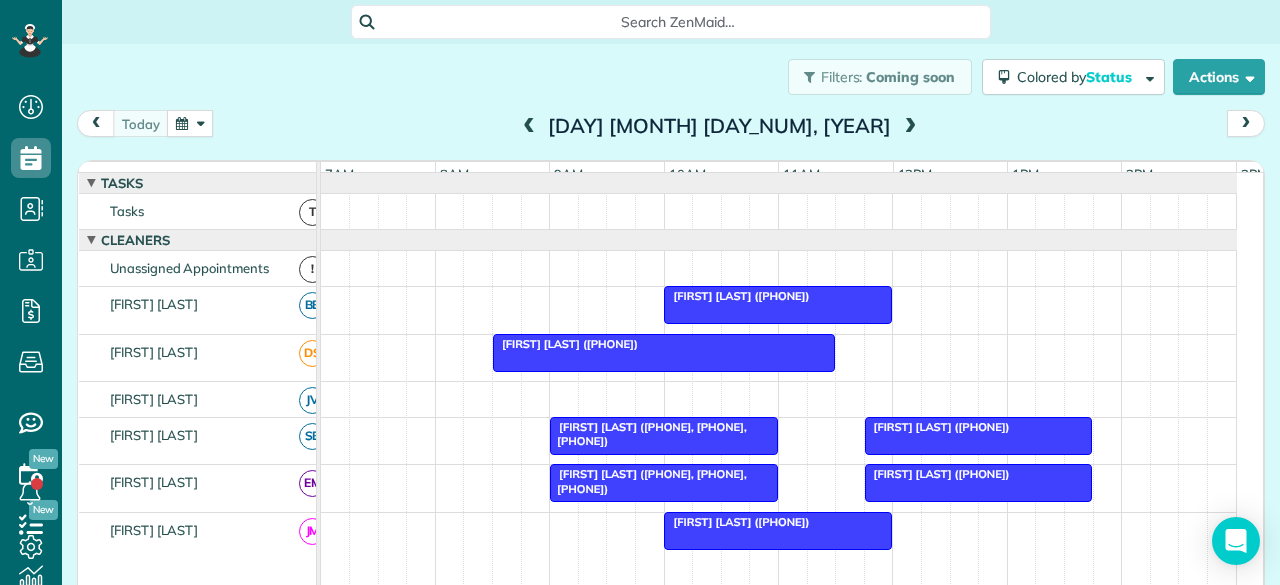 click at bounding box center [529, 127] 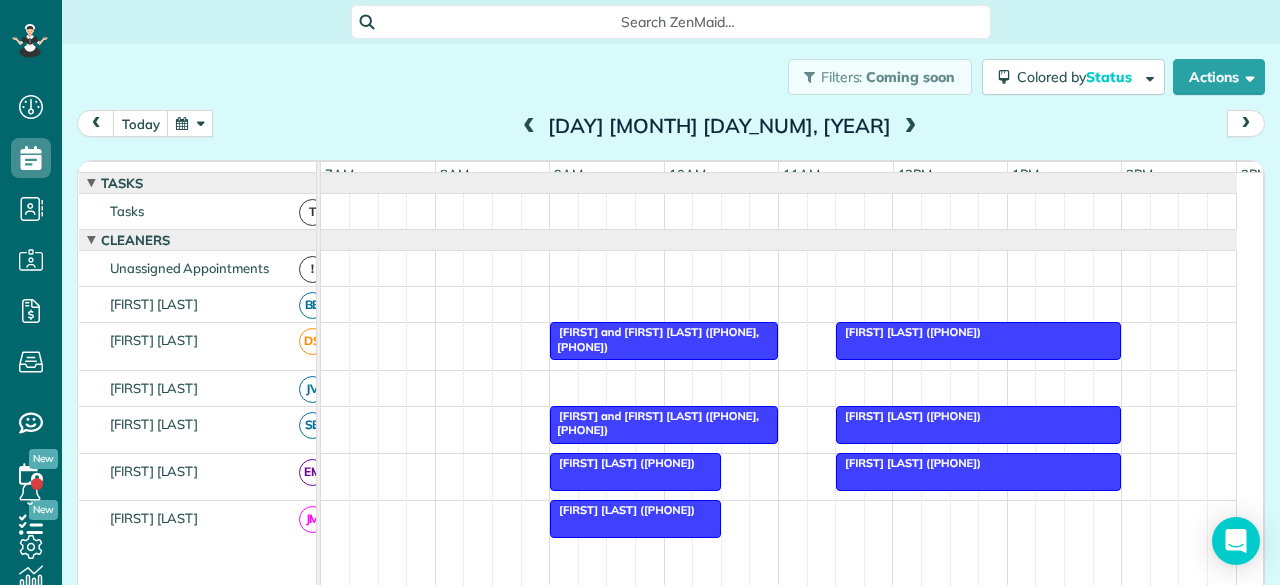 click at bounding box center [529, 127] 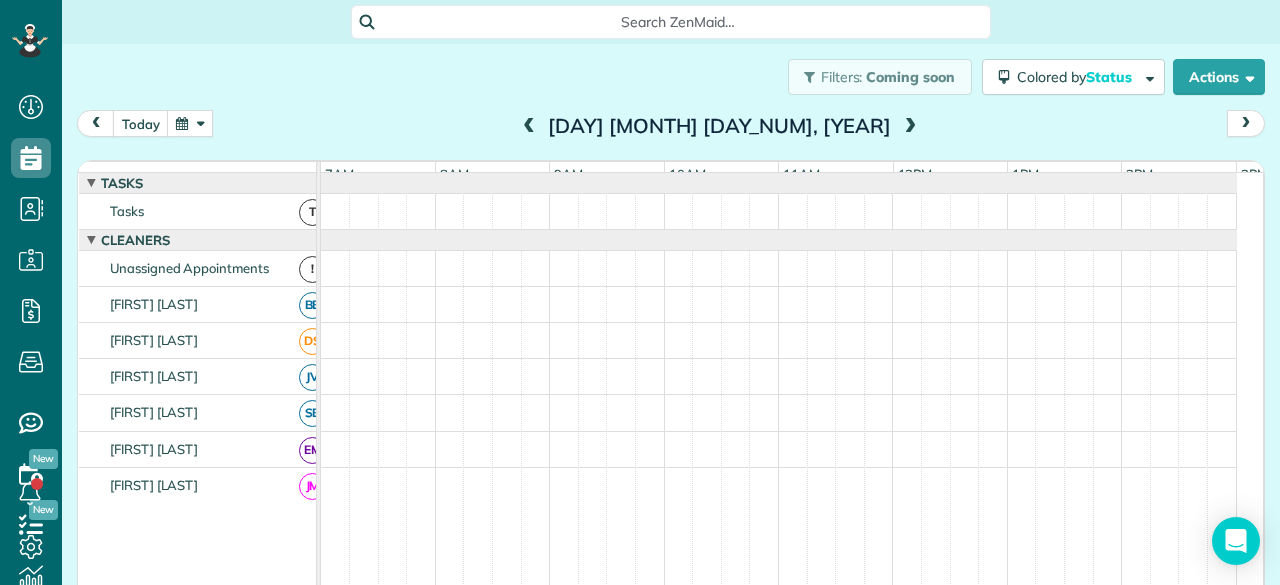 click at bounding box center [529, 127] 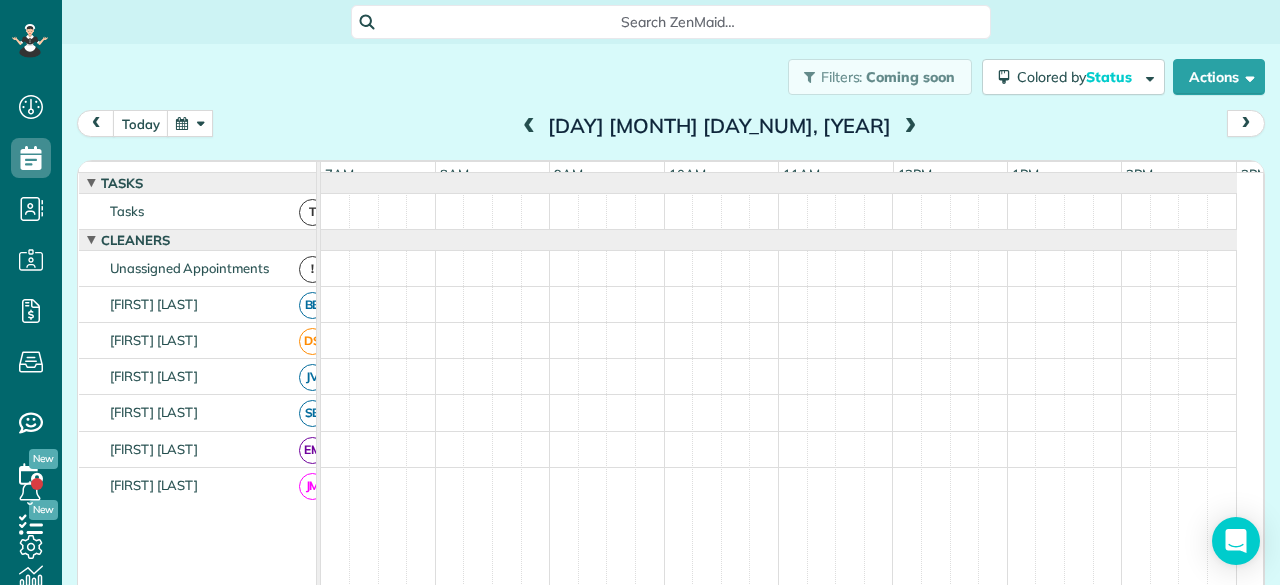 click at bounding box center [529, 127] 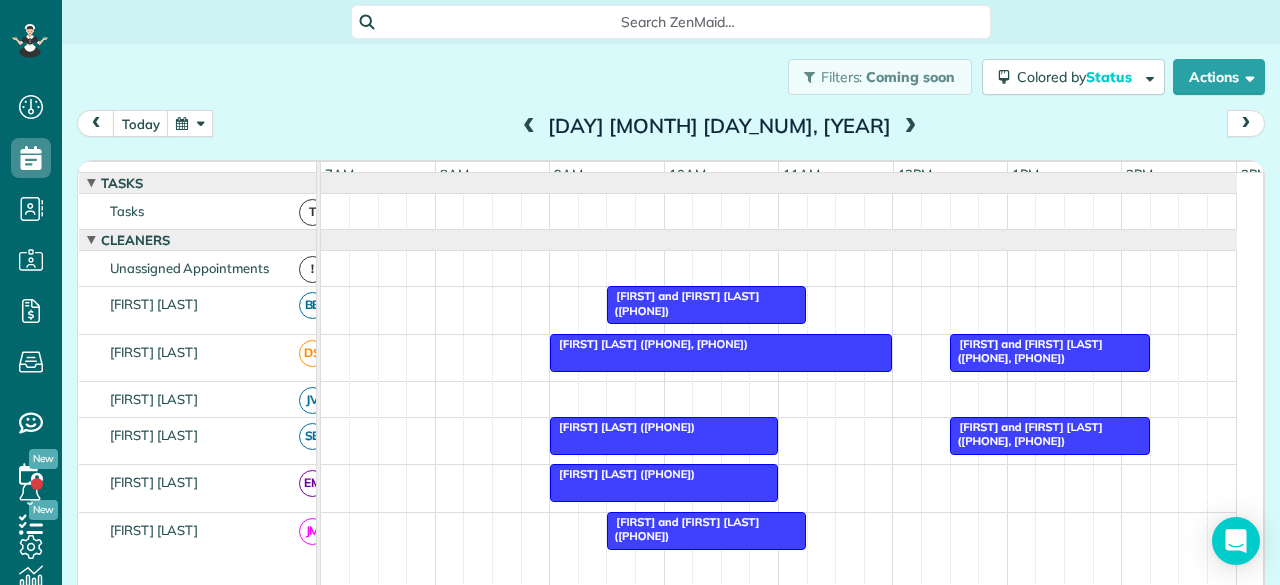 click at bounding box center [910, 127] 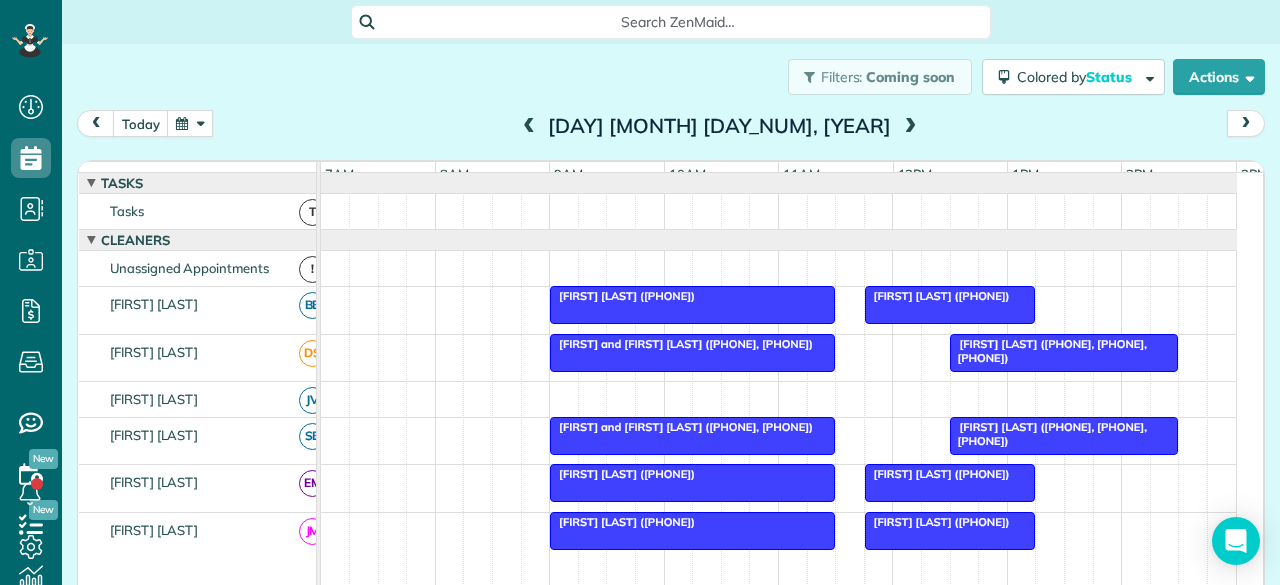 click at bounding box center (910, 127) 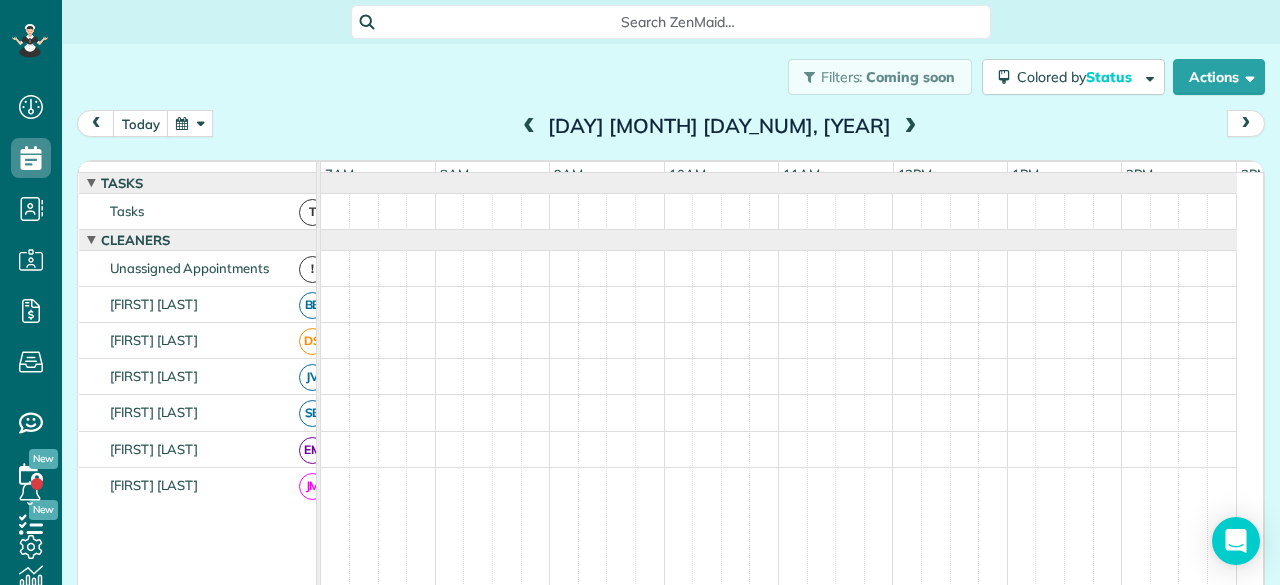 click at bounding box center [910, 127] 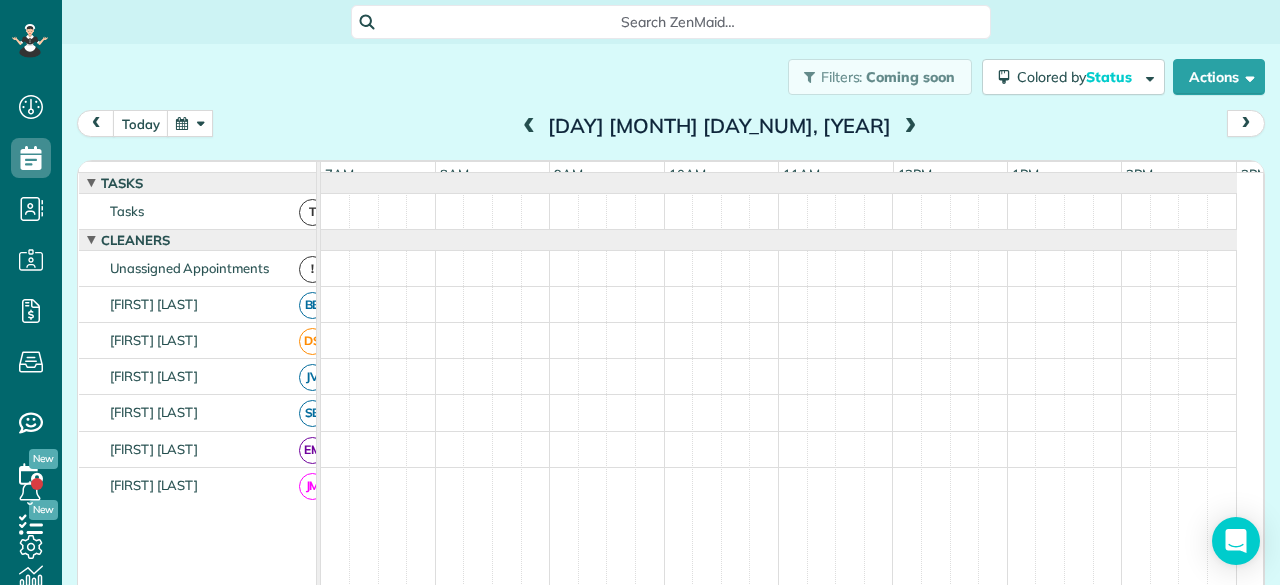 click at bounding box center [910, 127] 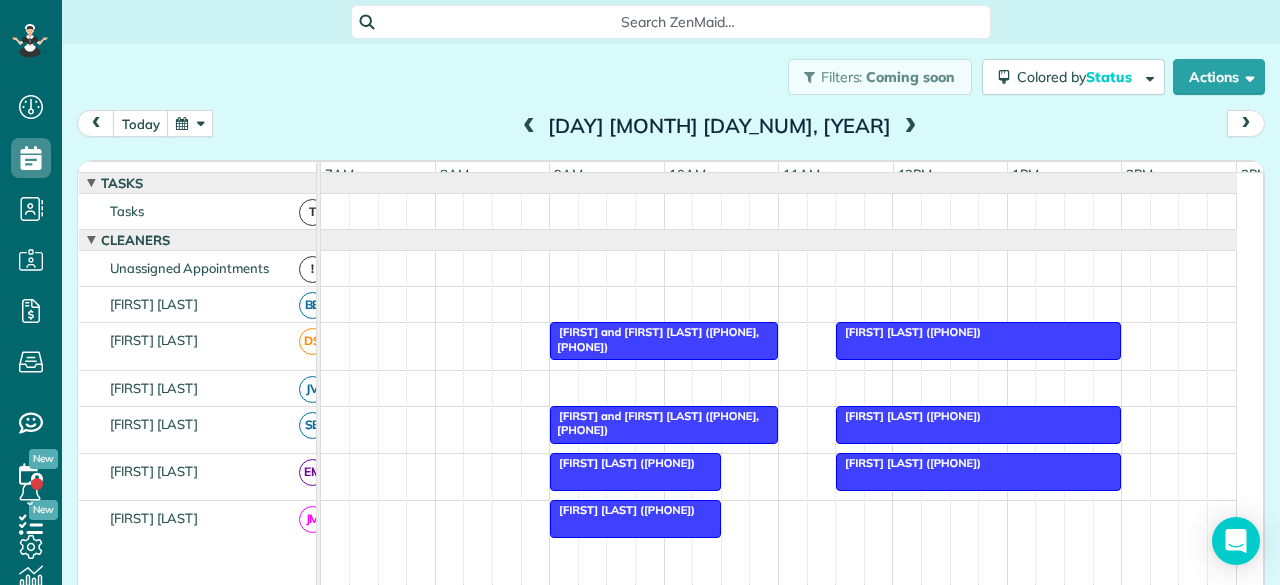 click at bounding box center [910, 127] 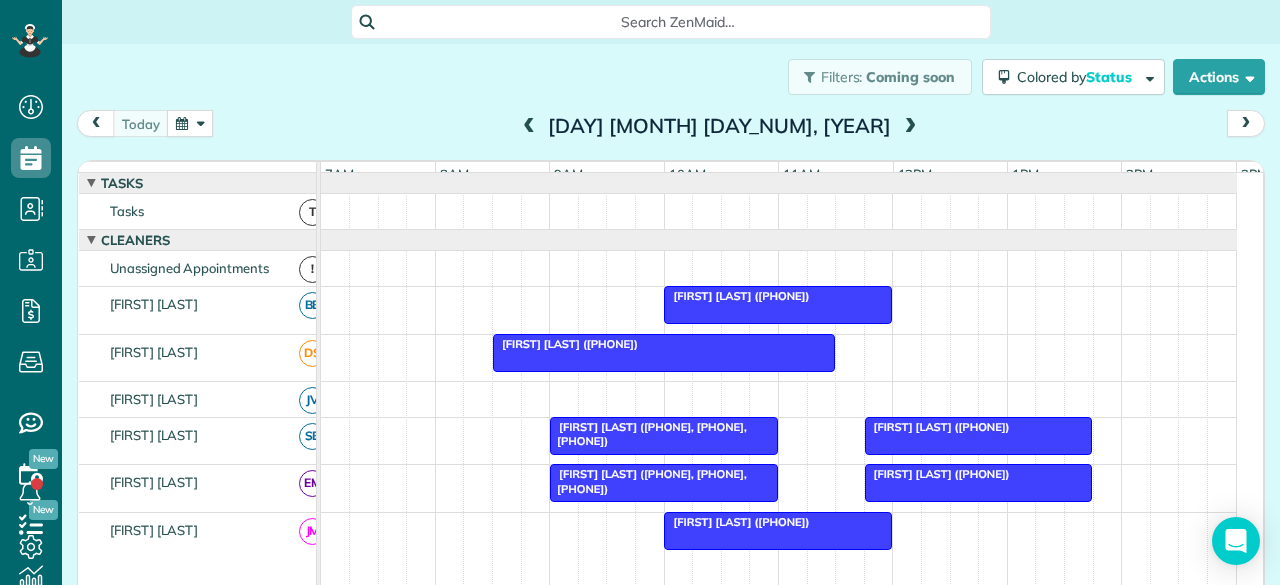 click at bounding box center (910, 127) 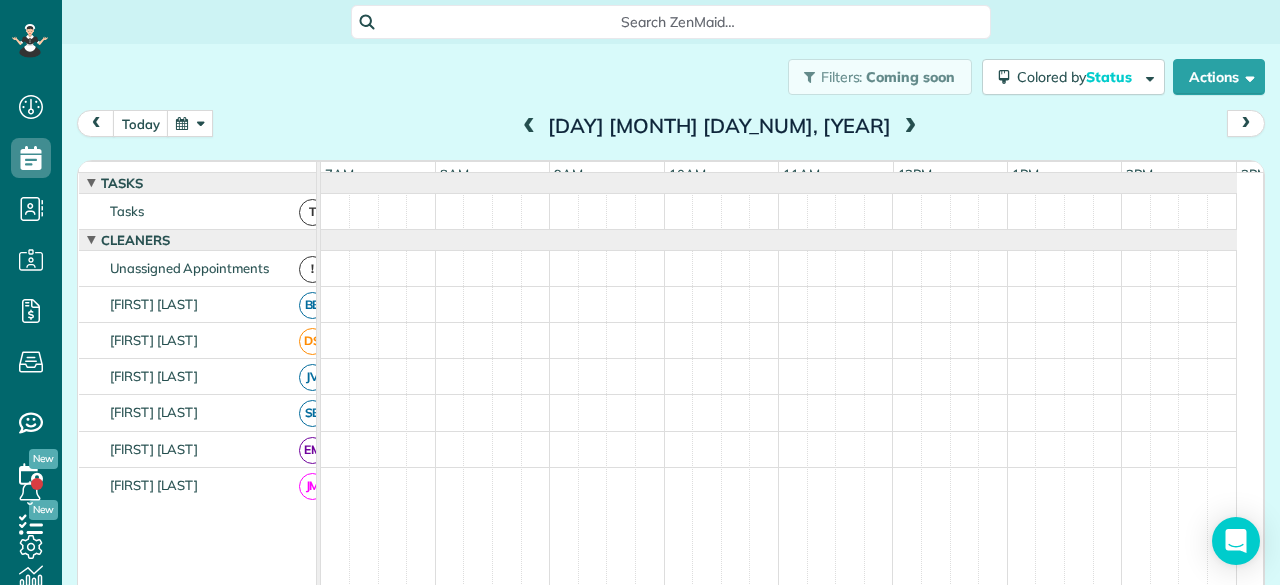 scroll, scrollTop: 11, scrollLeft: 0, axis: vertical 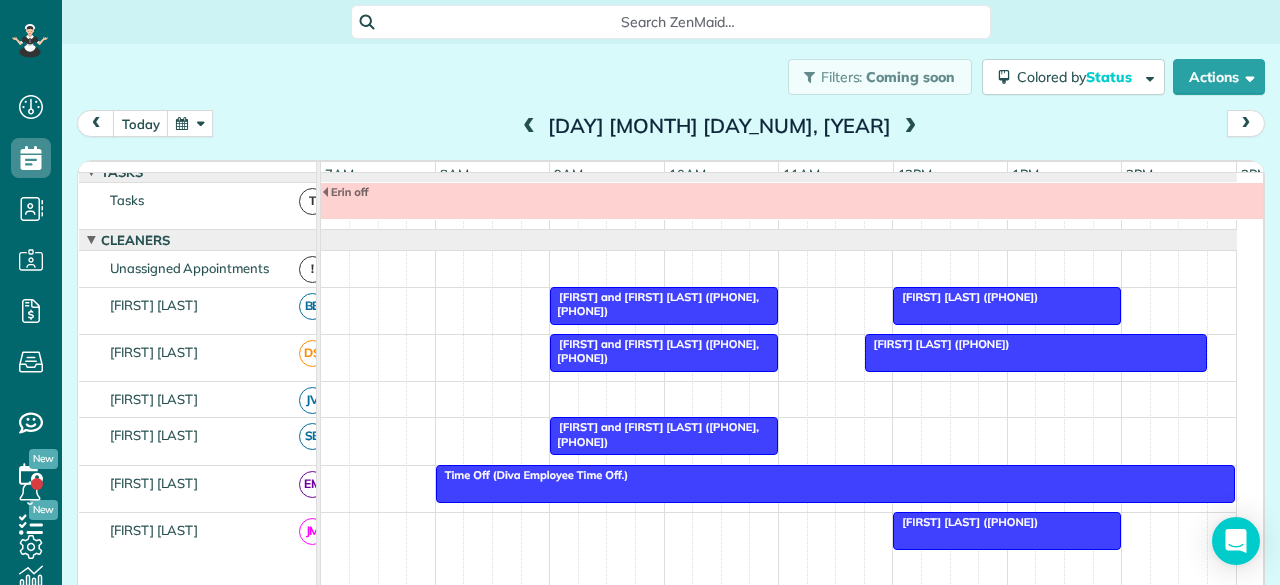 click at bounding box center [529, 127] 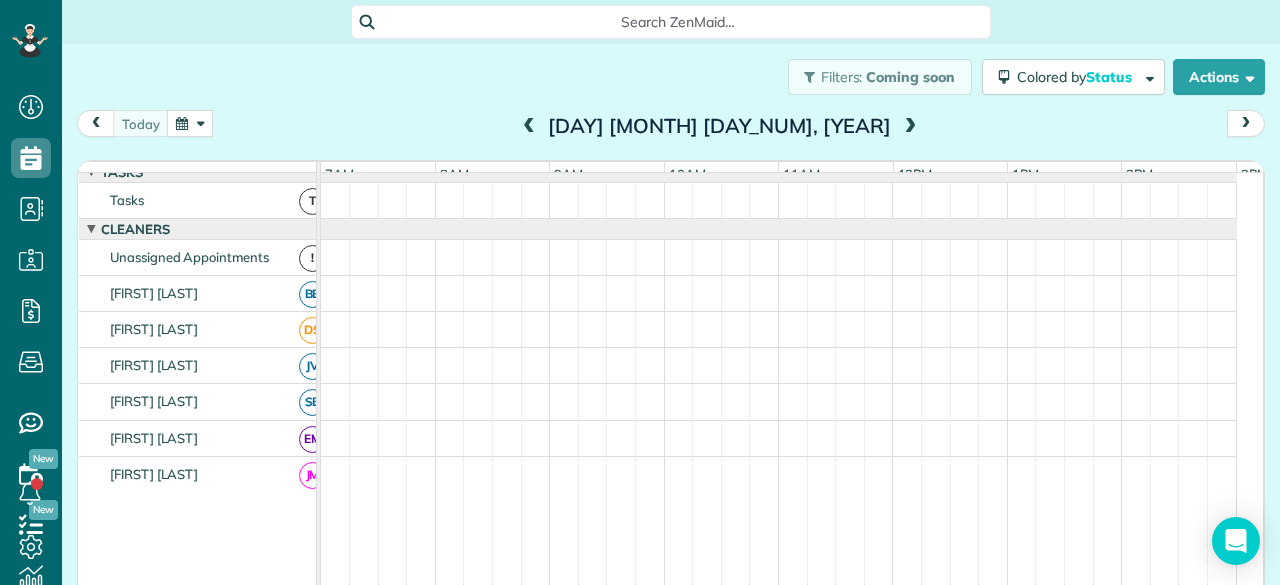 scroll, scrollTop: 0, scrollLeft: 0, axis: both 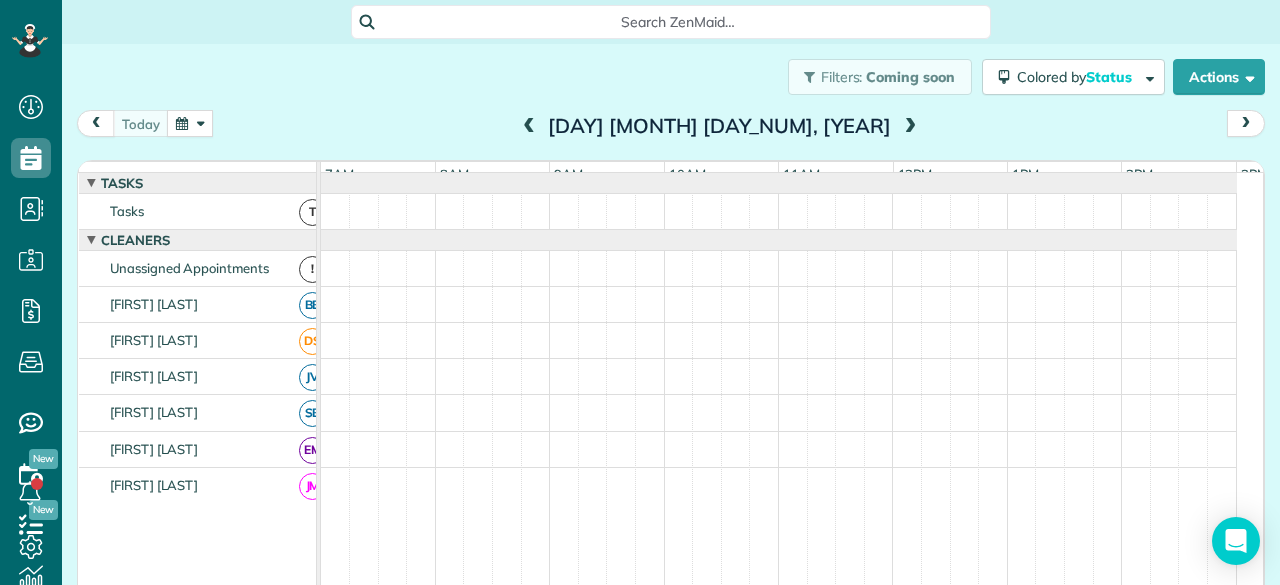 click at bounding box center [529, 127] 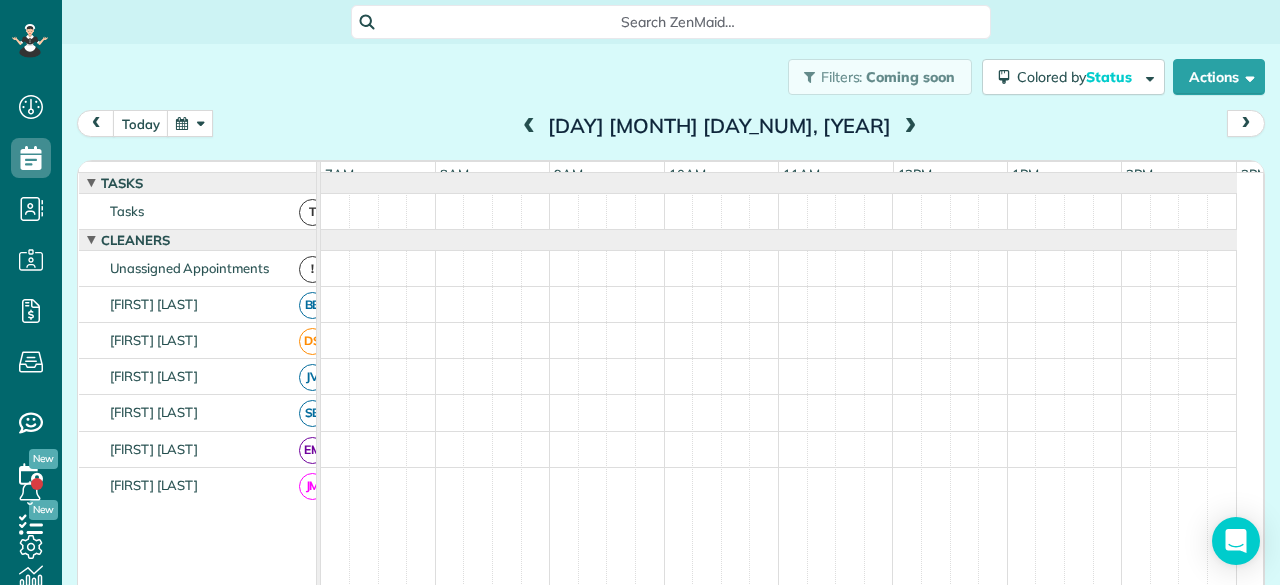 click at bounding box center [529, 127] 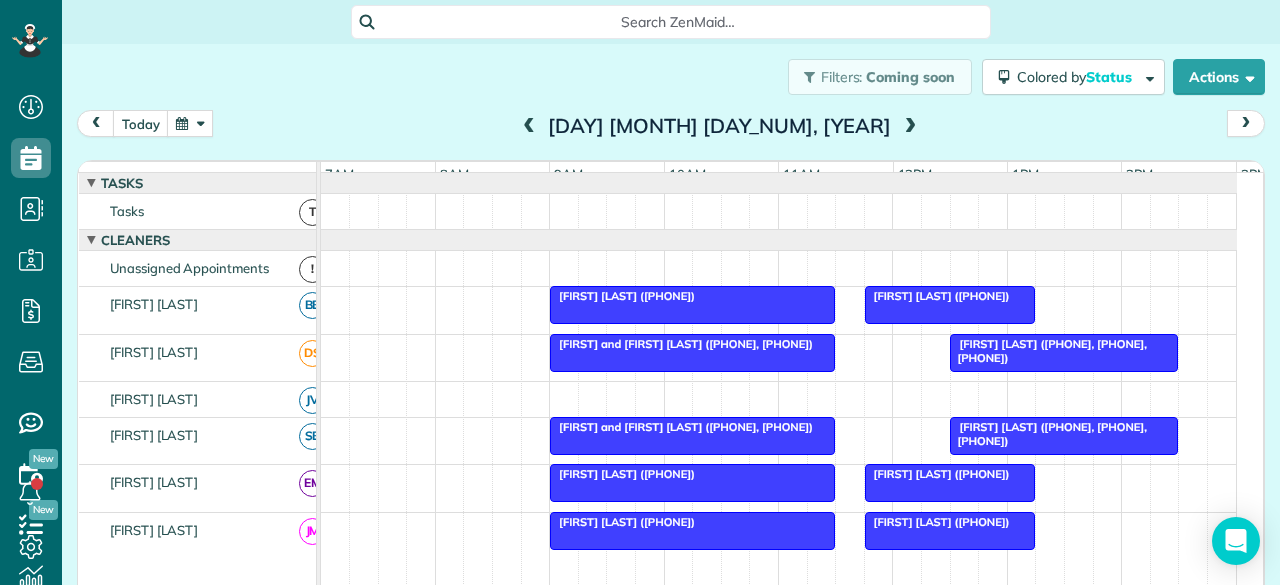 click at bounding box center [529, 127] 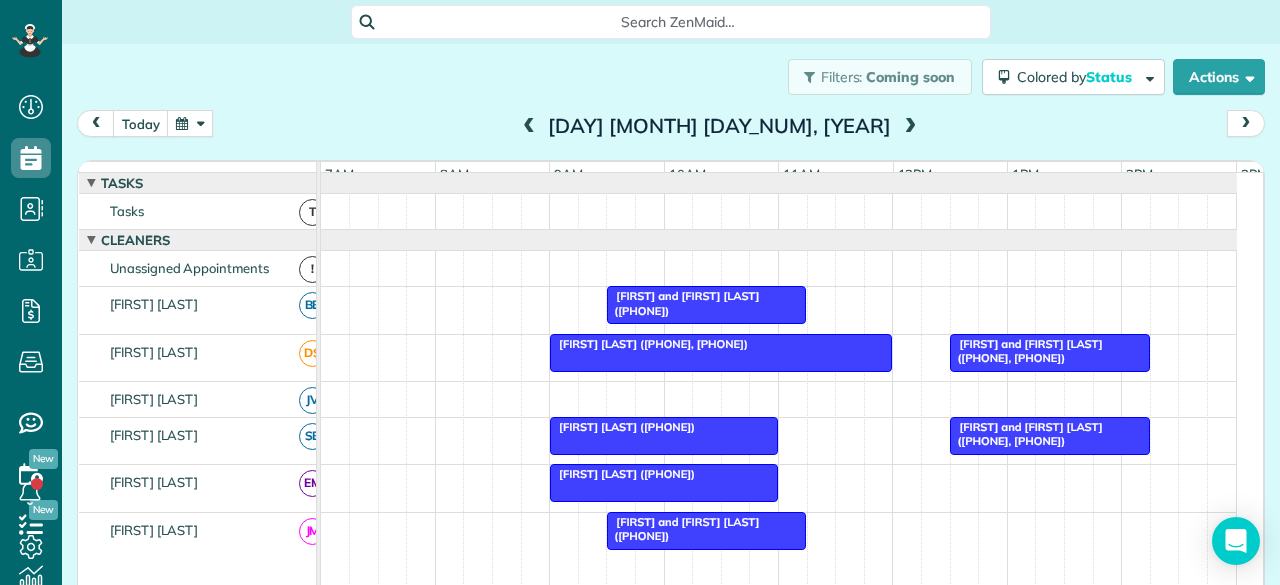 click at bounding box center (910, 127) 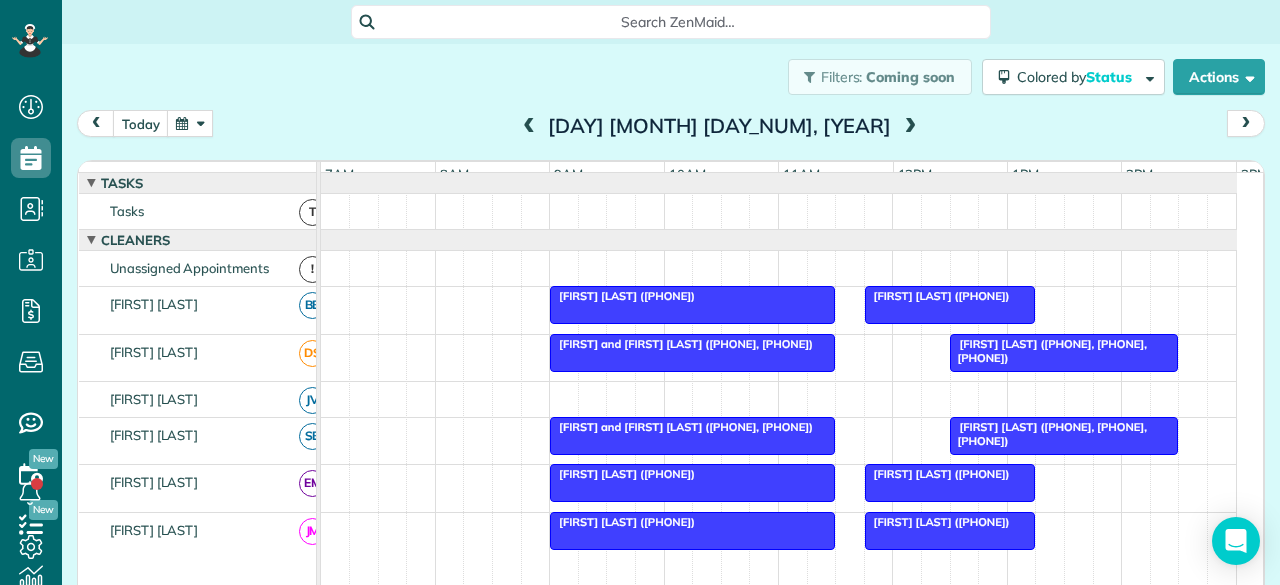 click at bounding box center (910, 127) 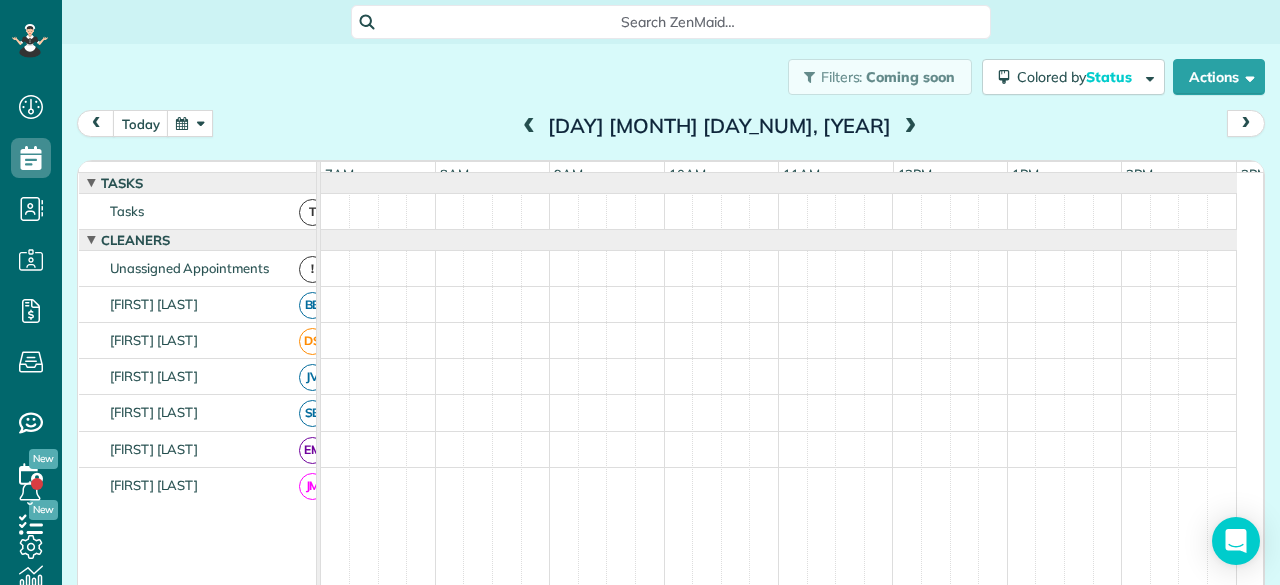 click at bounding box center (910, 127) 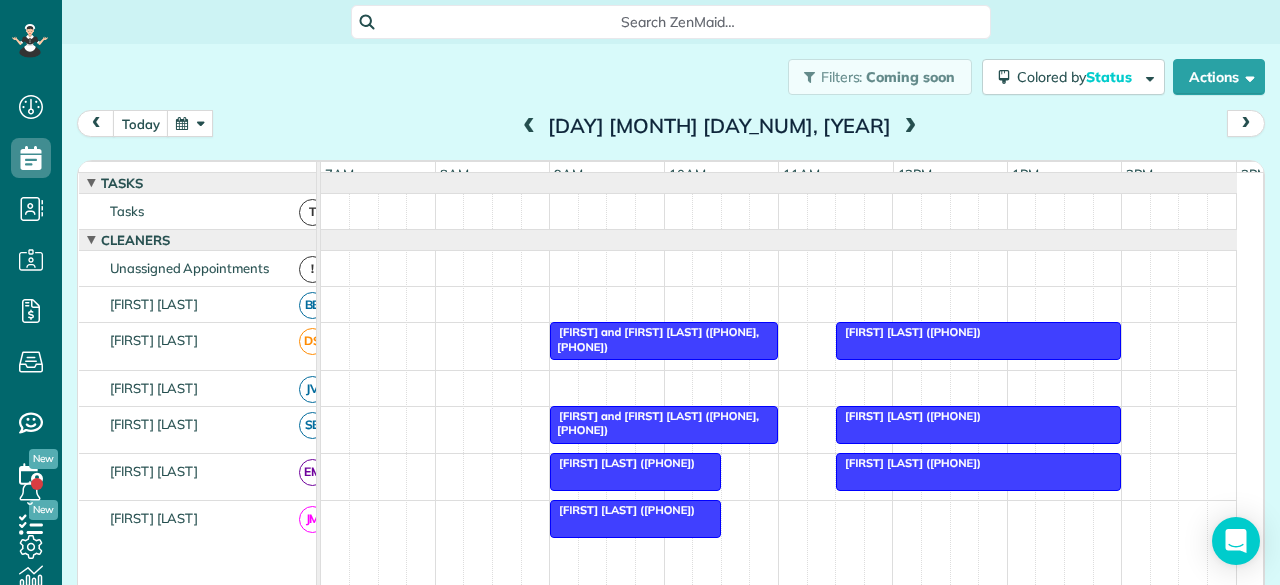 click at bounding box center (910, 127) 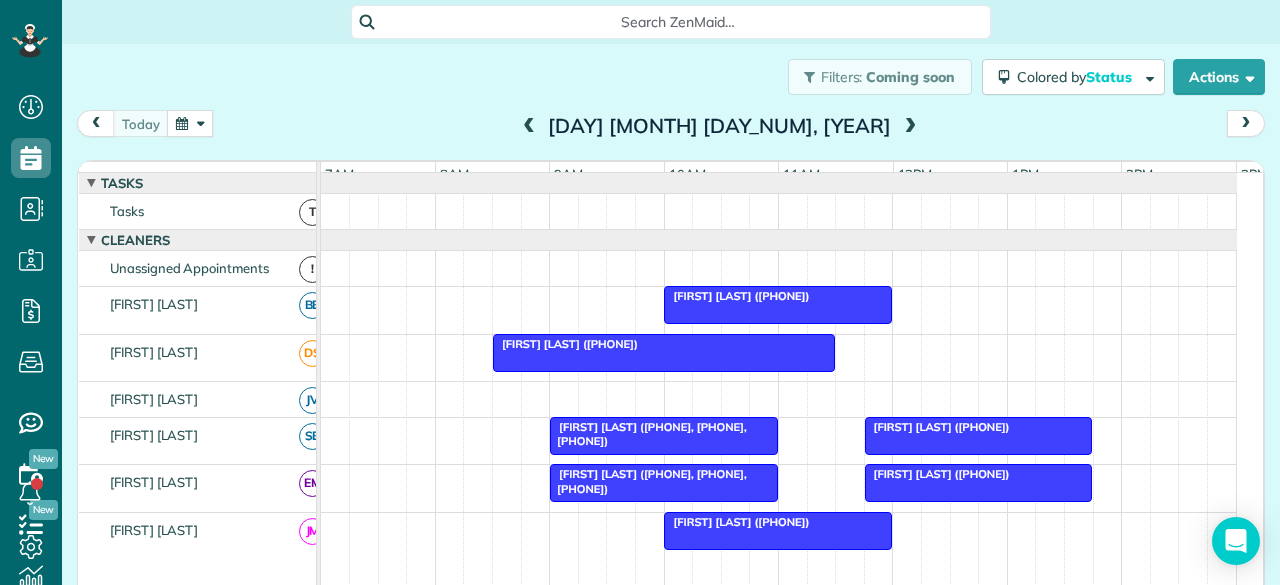 click at bounding box center (529, 127) 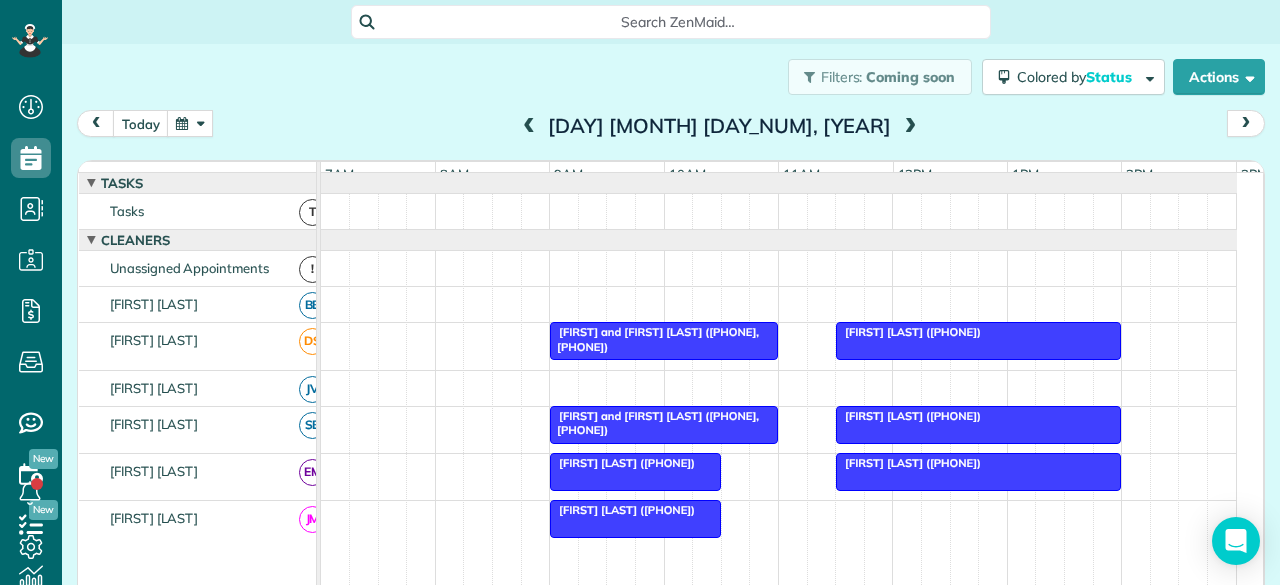 click at bounding box center [529, 127] 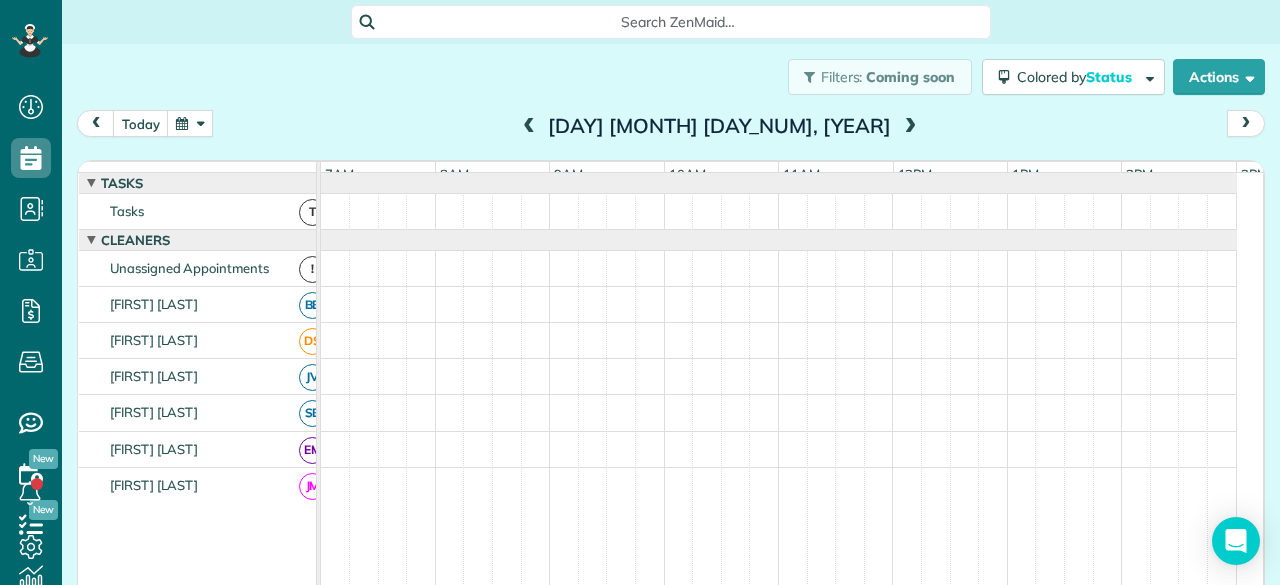 click at bounding box center [529, 127] 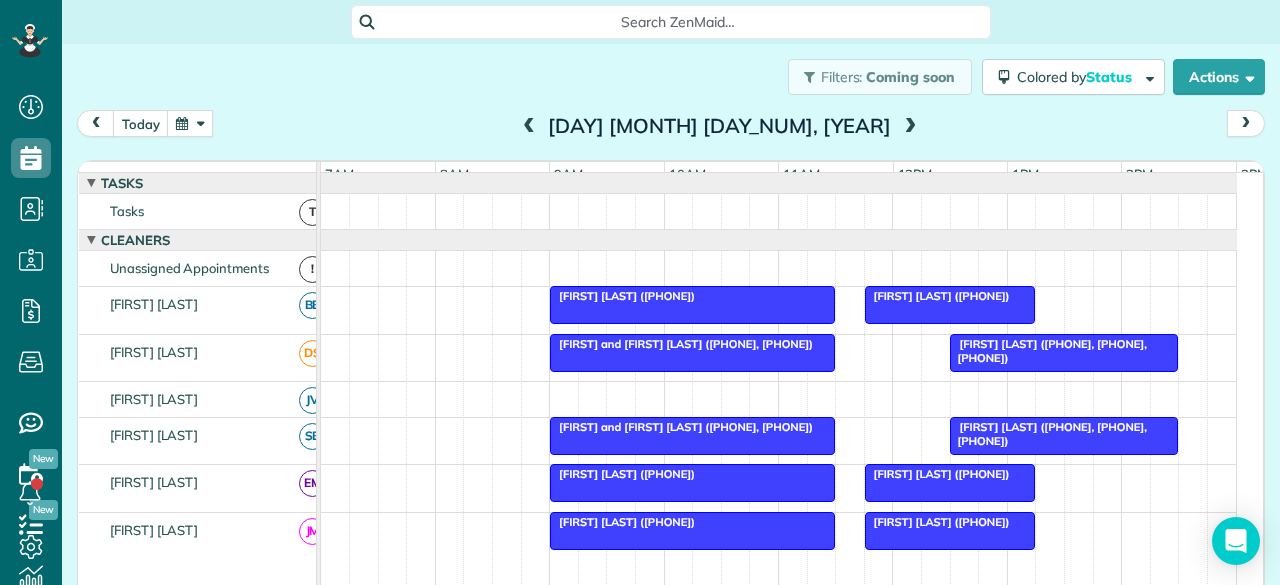 click at bounding box center (529, 127) 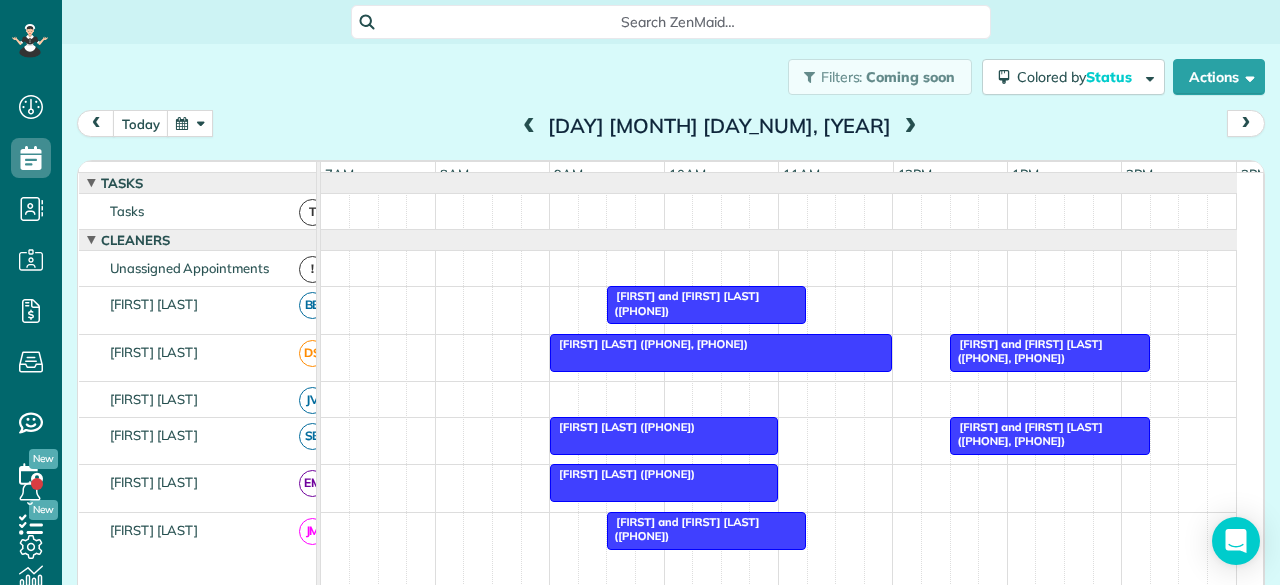 click at bounding box center [529, 127] 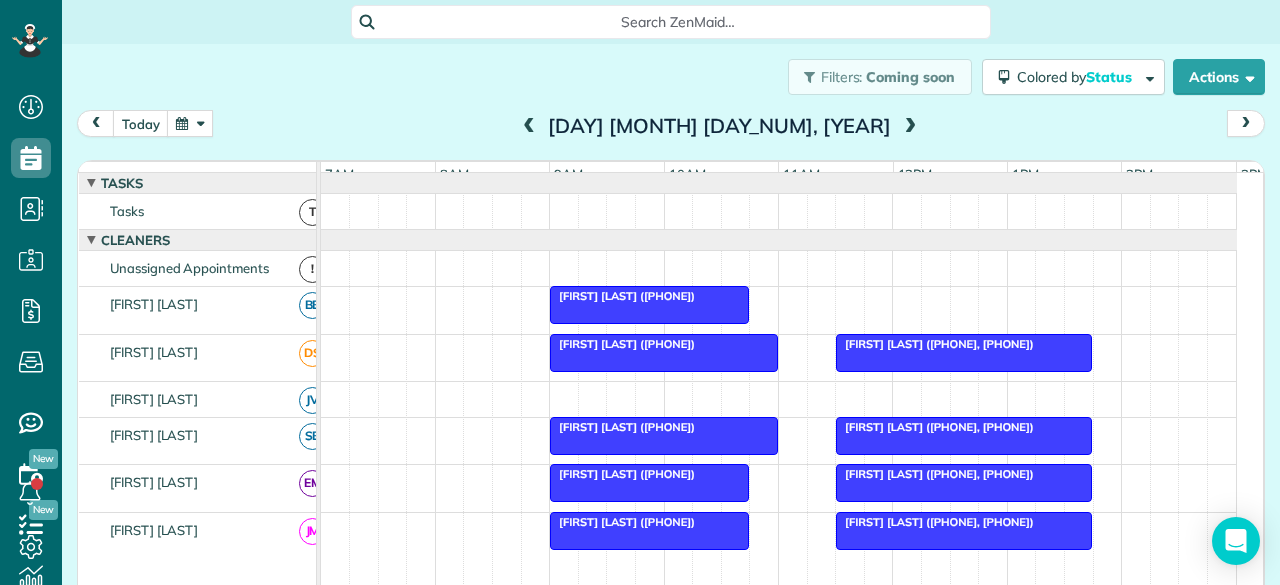 click at bounding box center (529, 127) 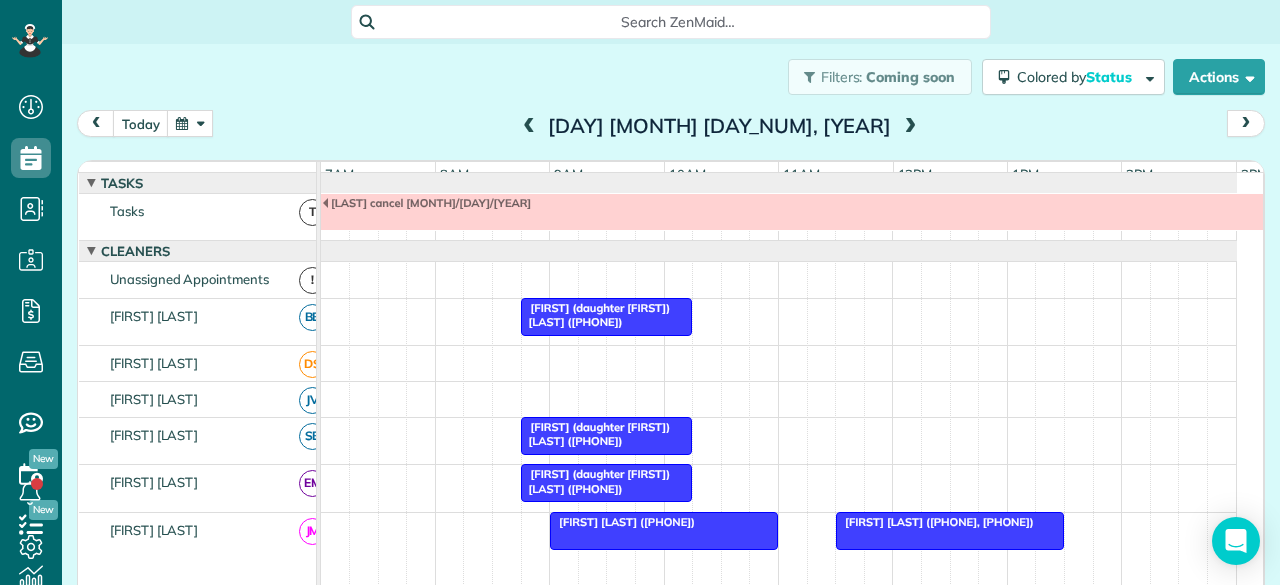 scroll, scrollTop: 11, scrollLeft: 0, axis: vertical 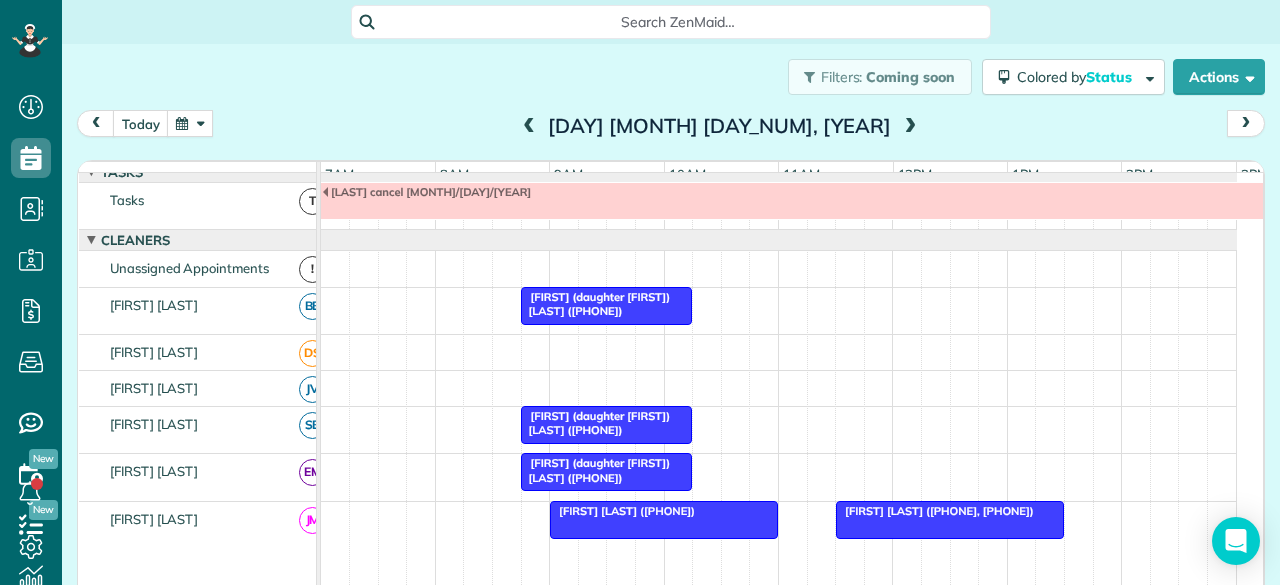click at bounding box center [910, 127] 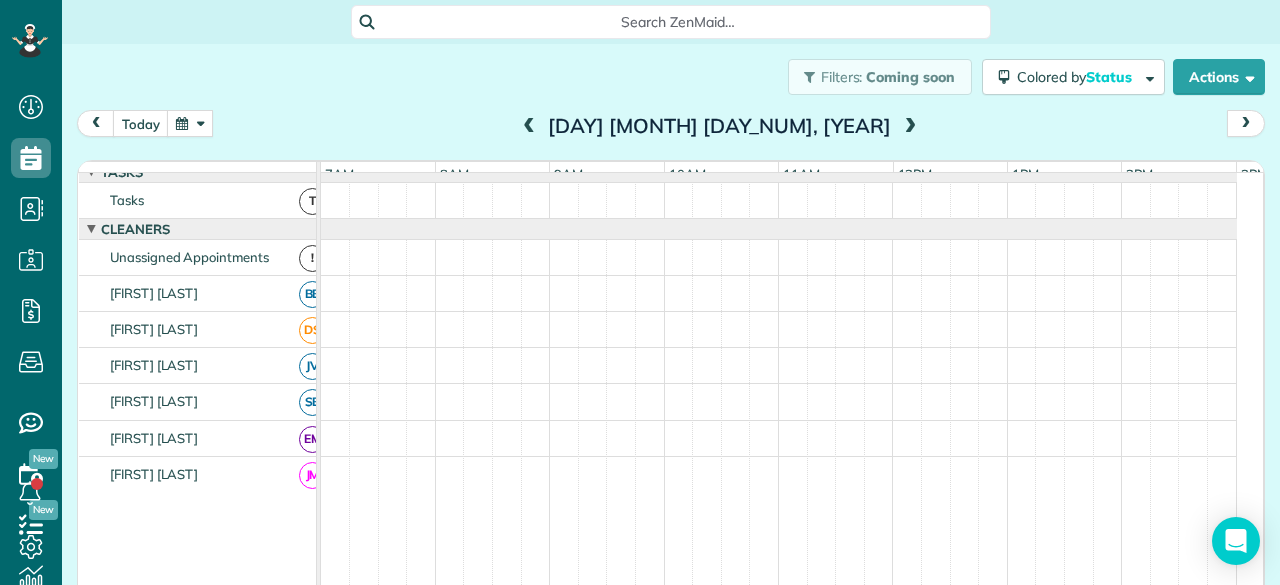 scroll, scrollTop: 0, scrollLeft: 0, axis: both 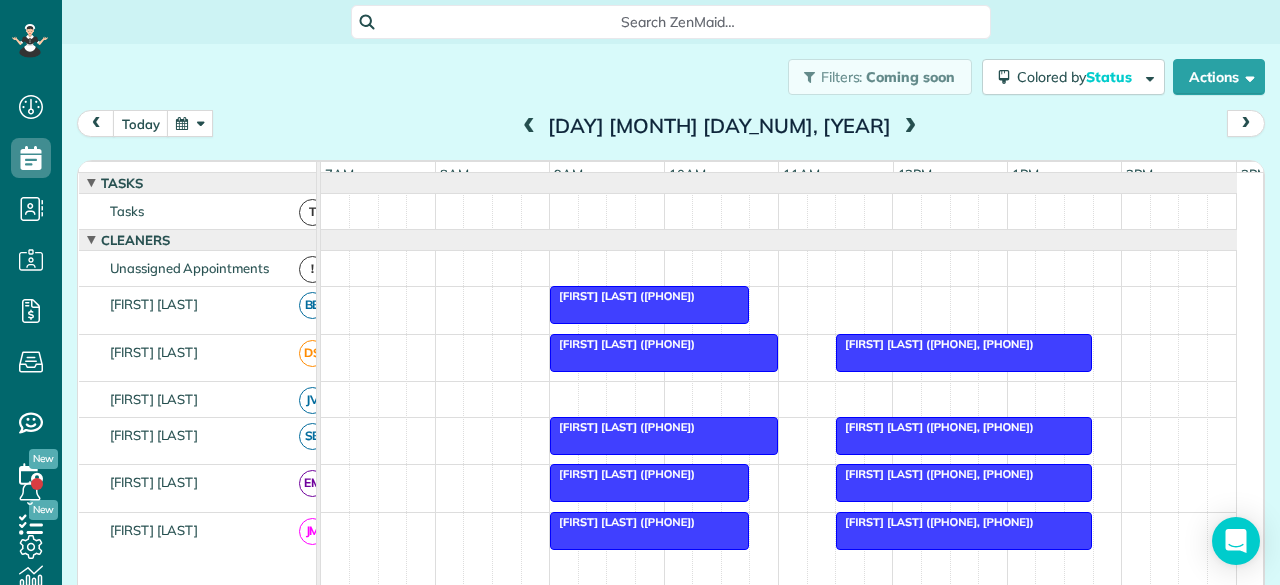 click at bounding box center (910, 127) 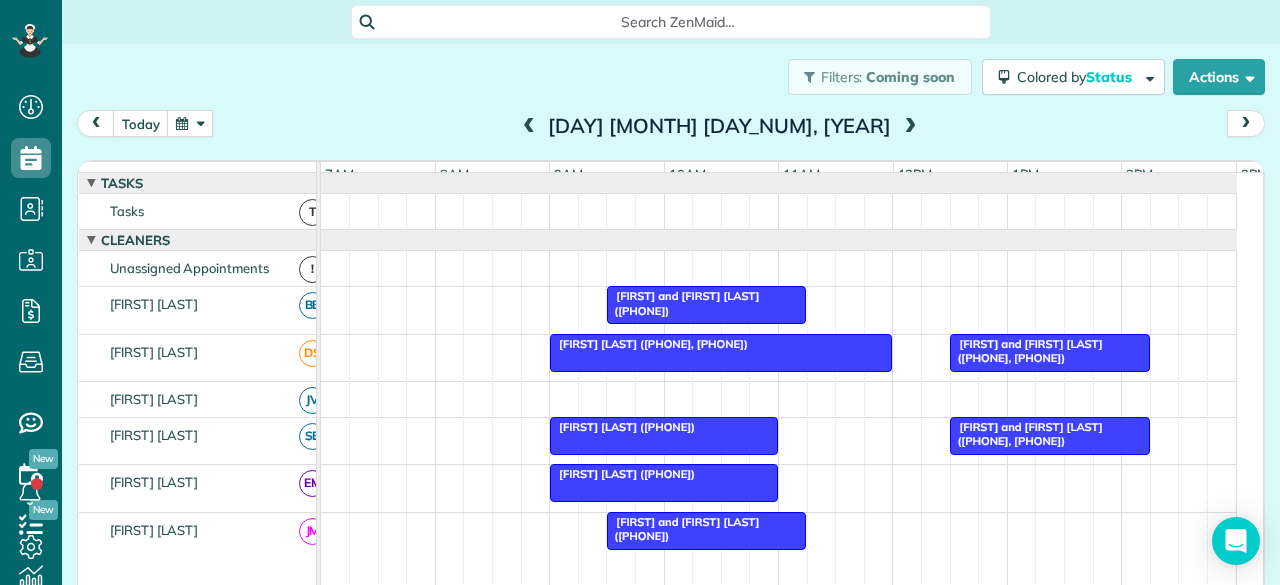 click at bounding box center (910, 127) 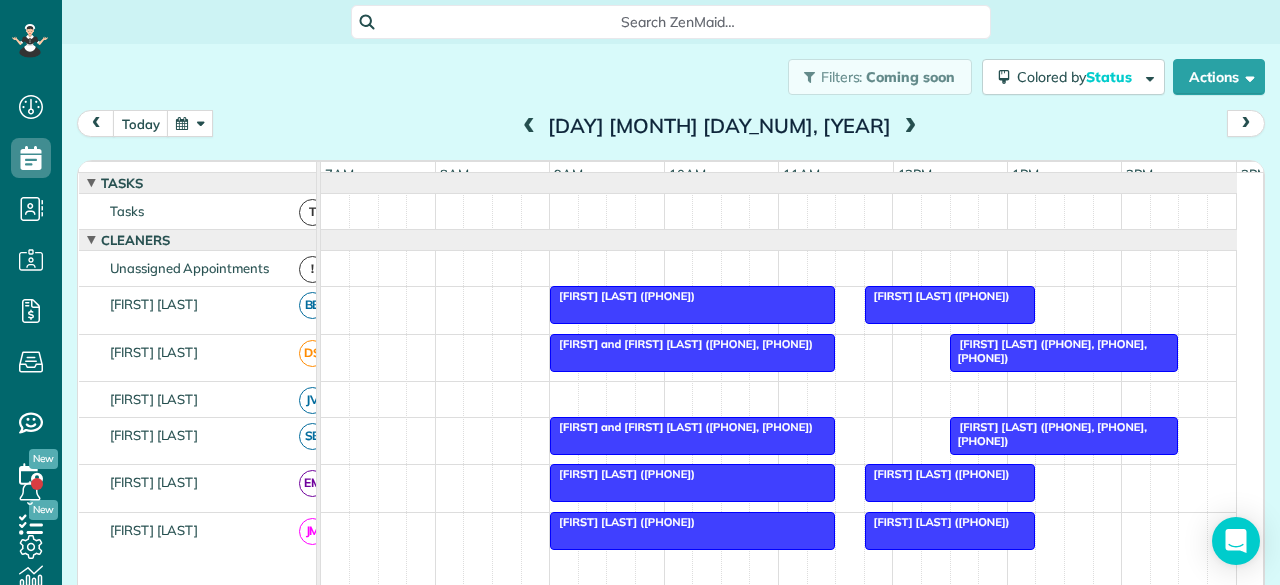 click at bounding box center (910, 127) 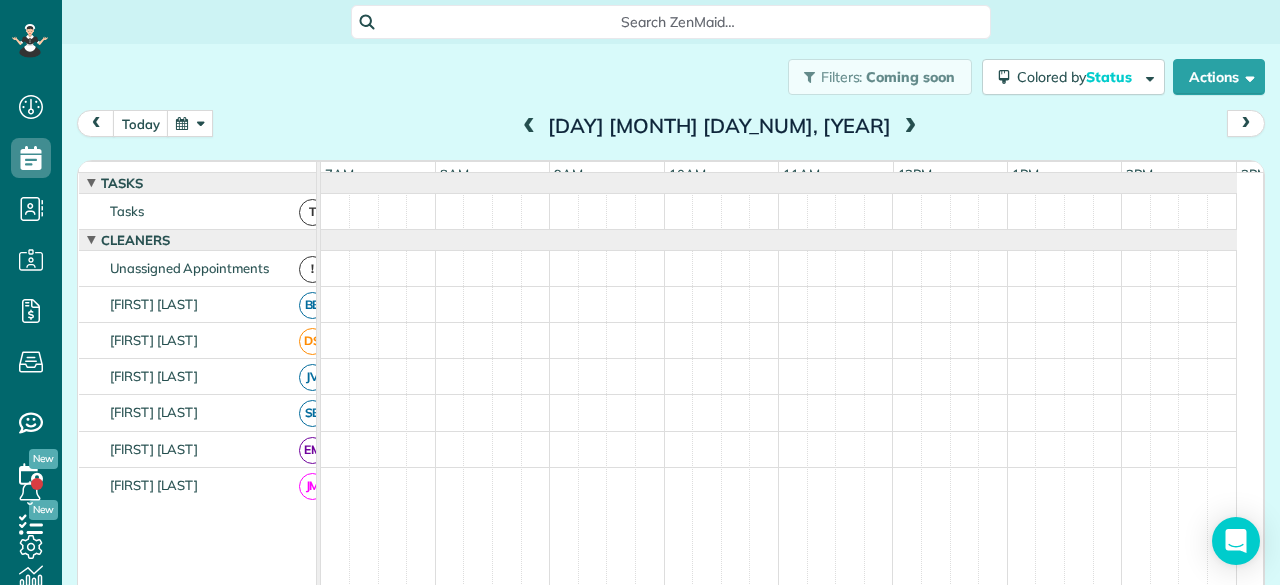 click at bounding box center (910, 127) 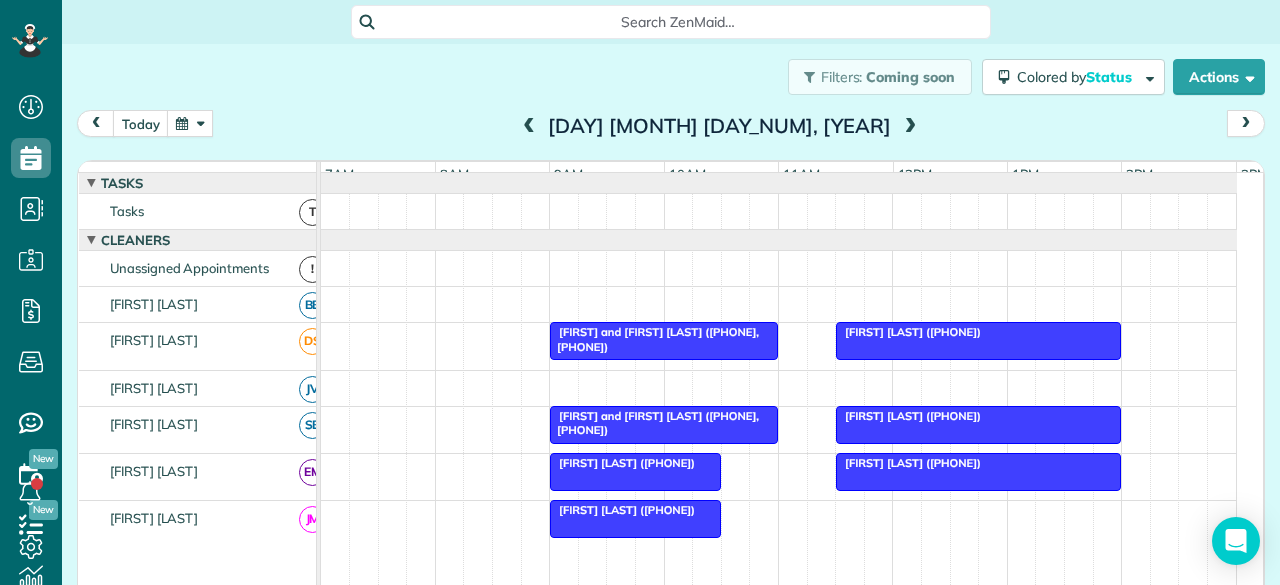 click at bounding box center (910, 127) 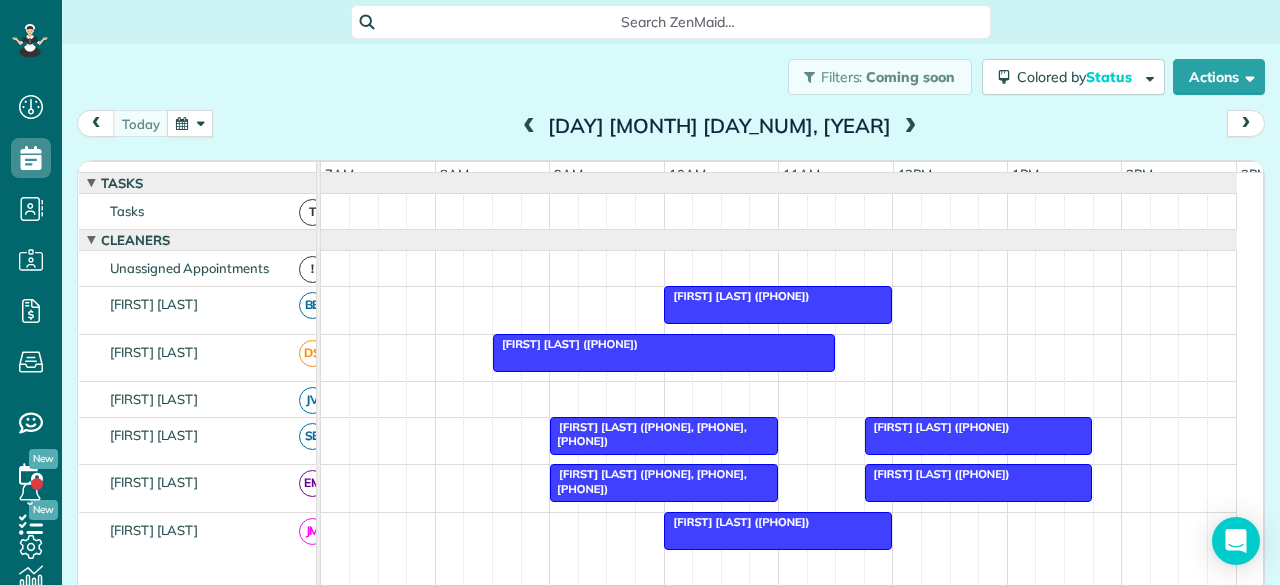 drag, startPoint x: 856, startPoint y: 121, endPoint x: 938, endPoint y: 119, distance: 82.02438 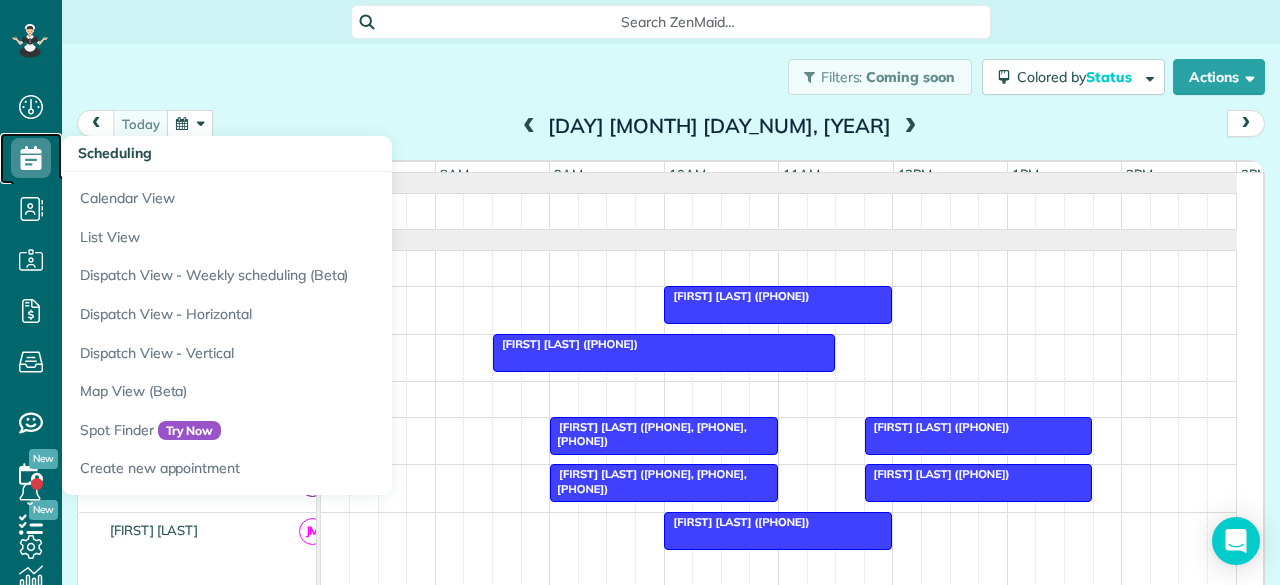 click 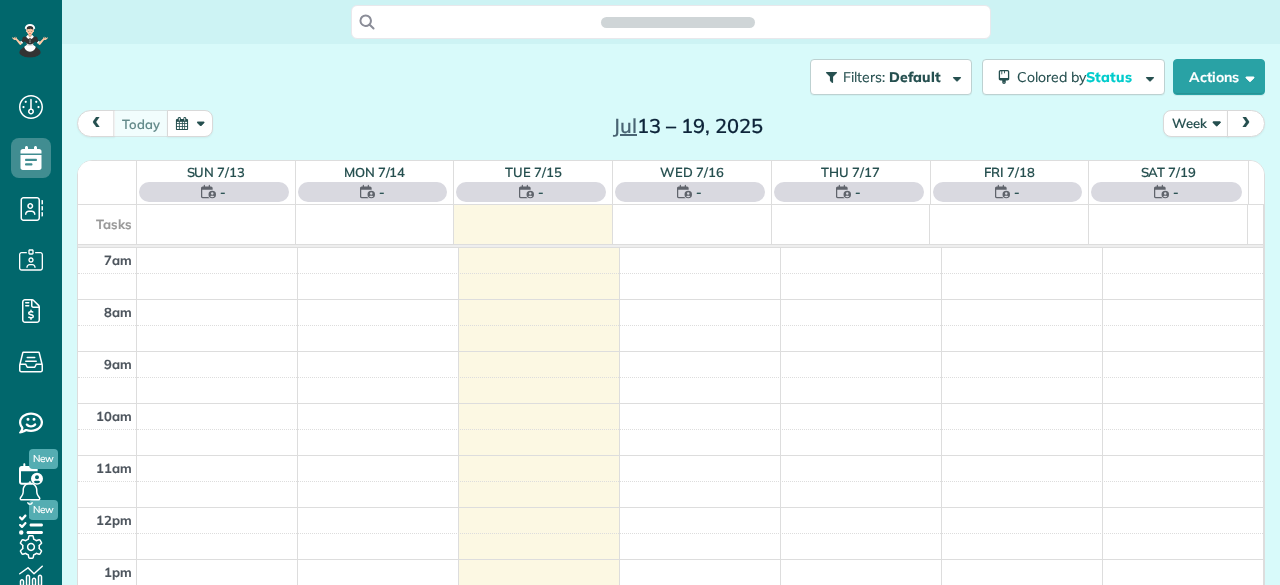 scroll, scrollTop: 0, scrollLeft: 0, axis: both 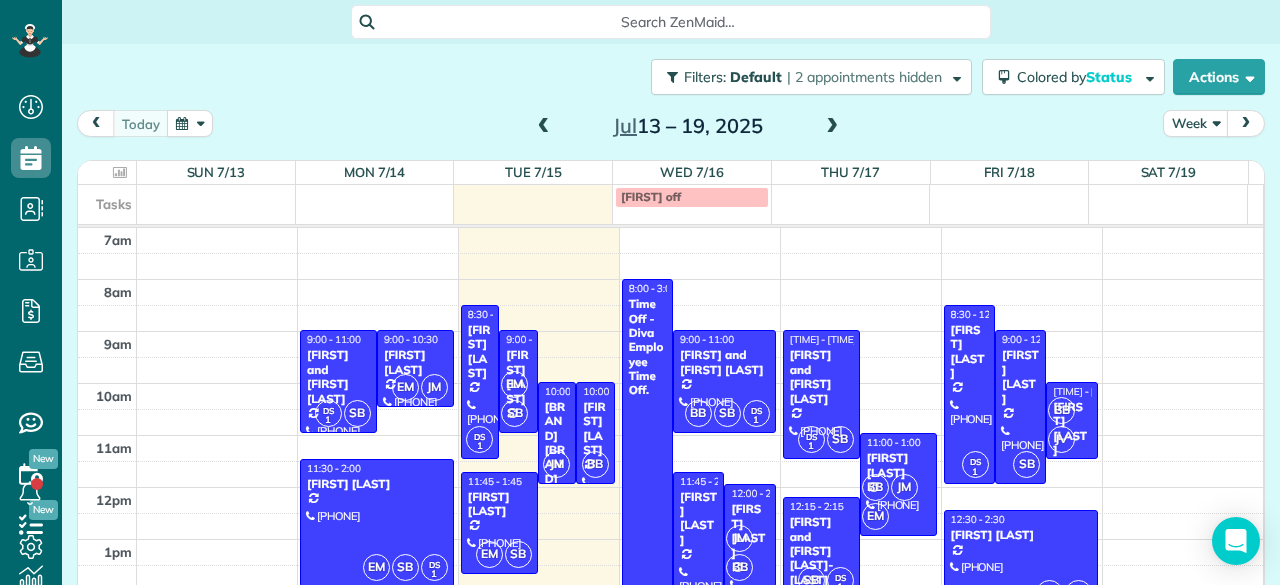 click at bounding box center [544, 127] 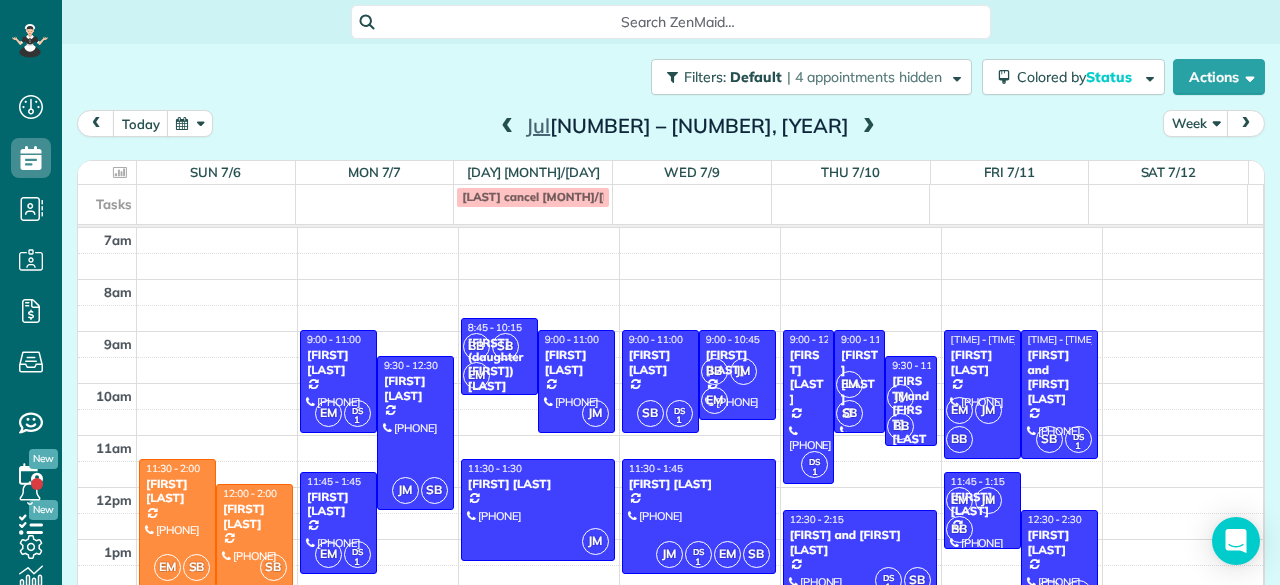 click at bounding box center (507, 127) 